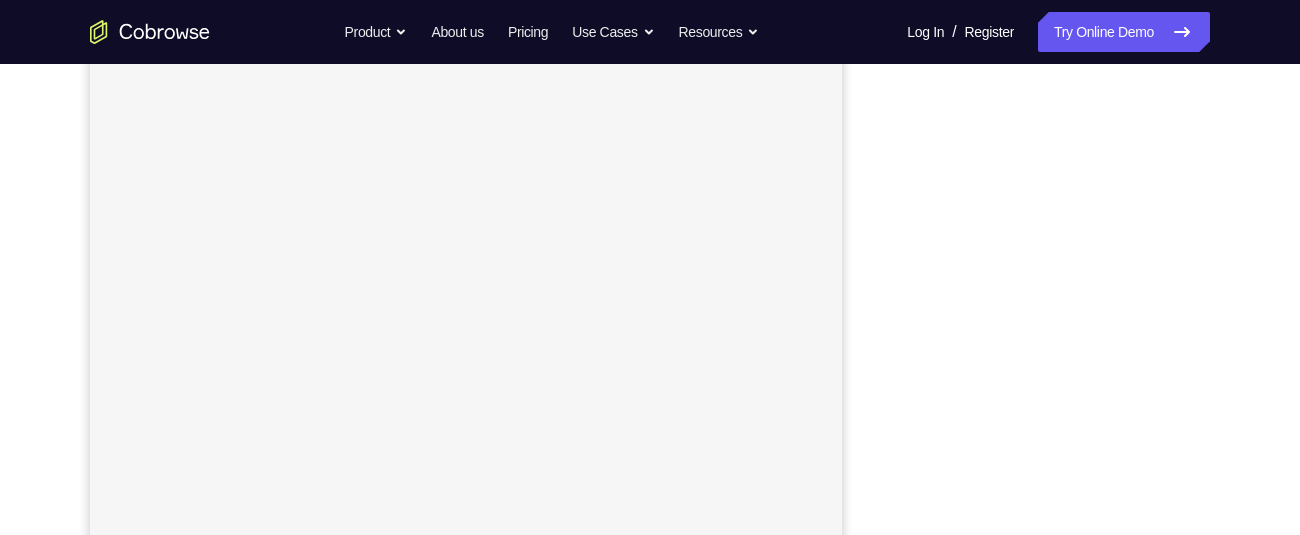 scroll, scrollTop: 0, scrollLeft: 0, axis: both 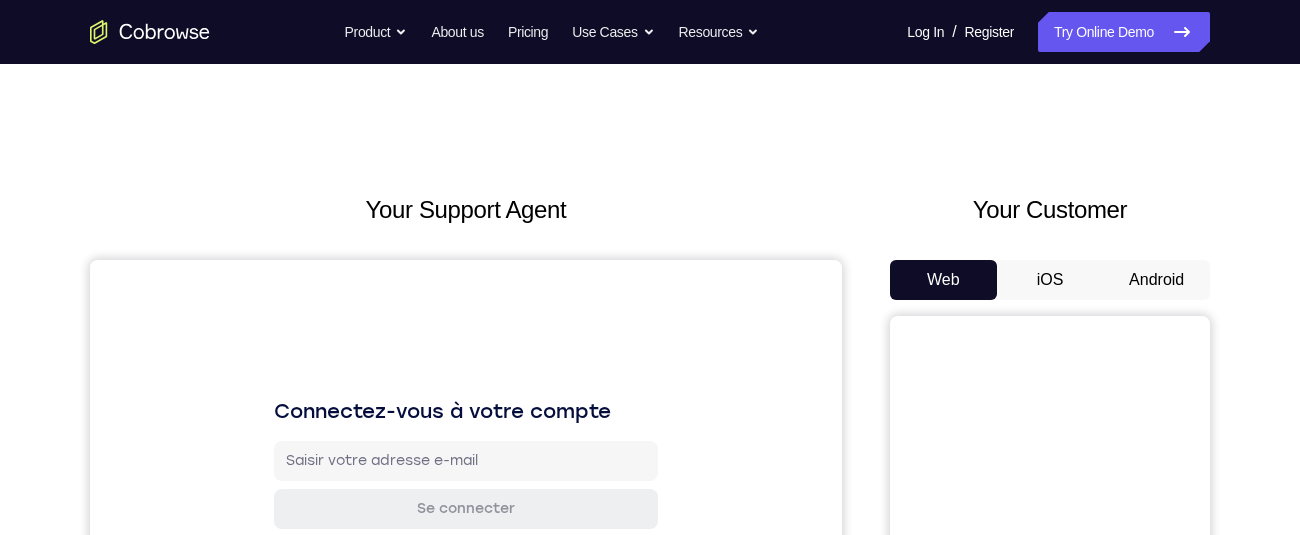 click on "Android" at bounding box center [1156, 280] 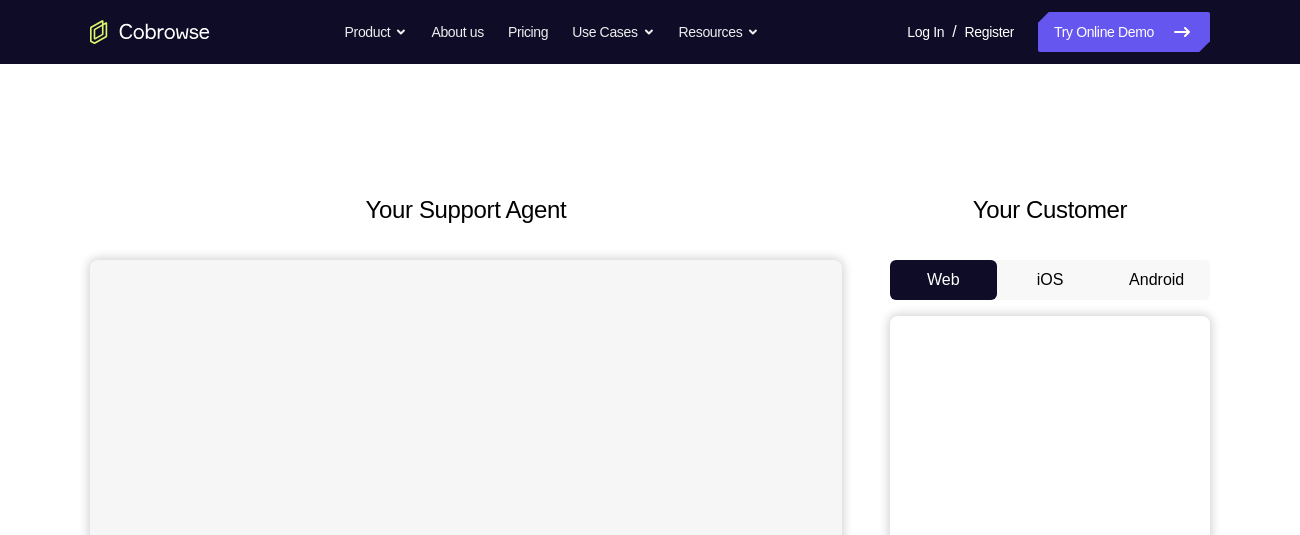 scroll, scrollTop: 65, scrollLeft: 0, axis: vertical 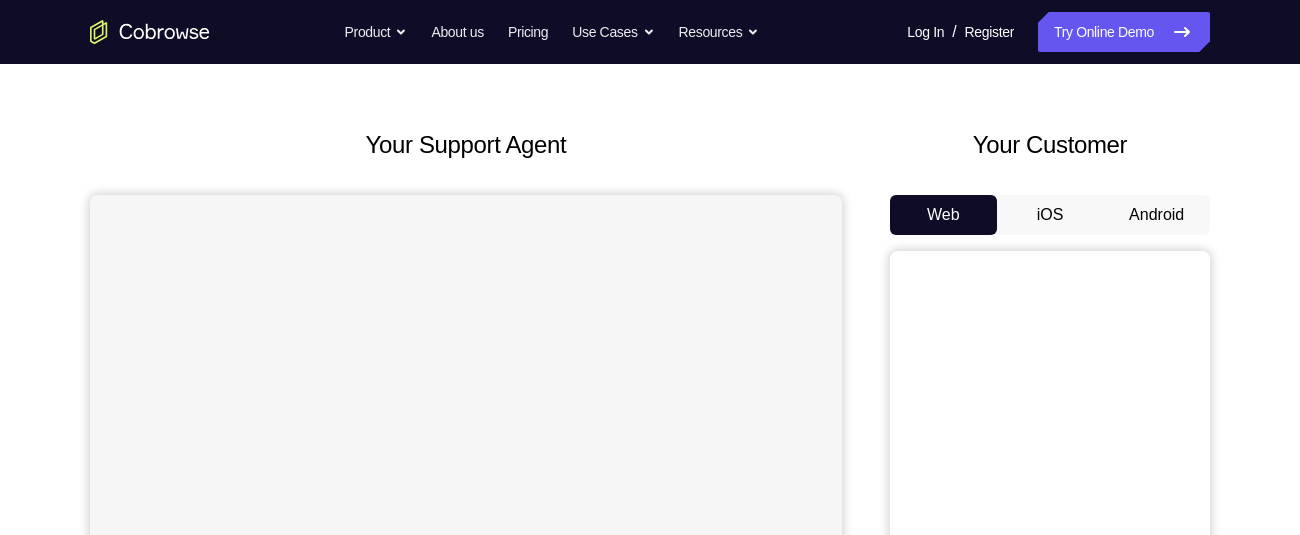 click on "Android" at bounding box center (1156, 215) 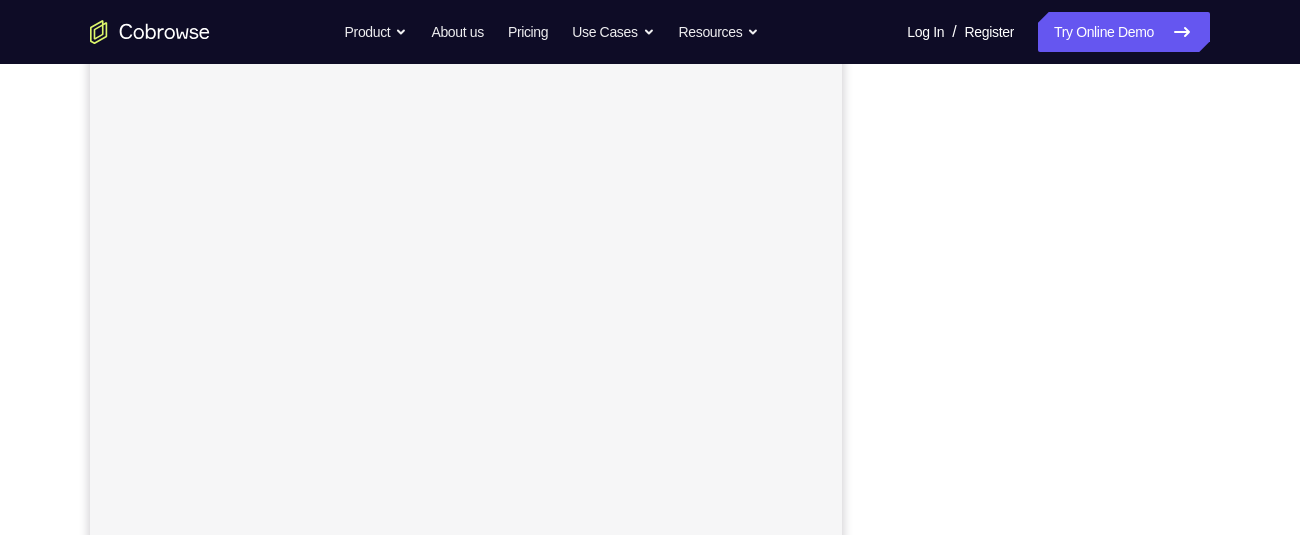 scroll, scrollTop: 0, scrollLeft: 0, axis: both 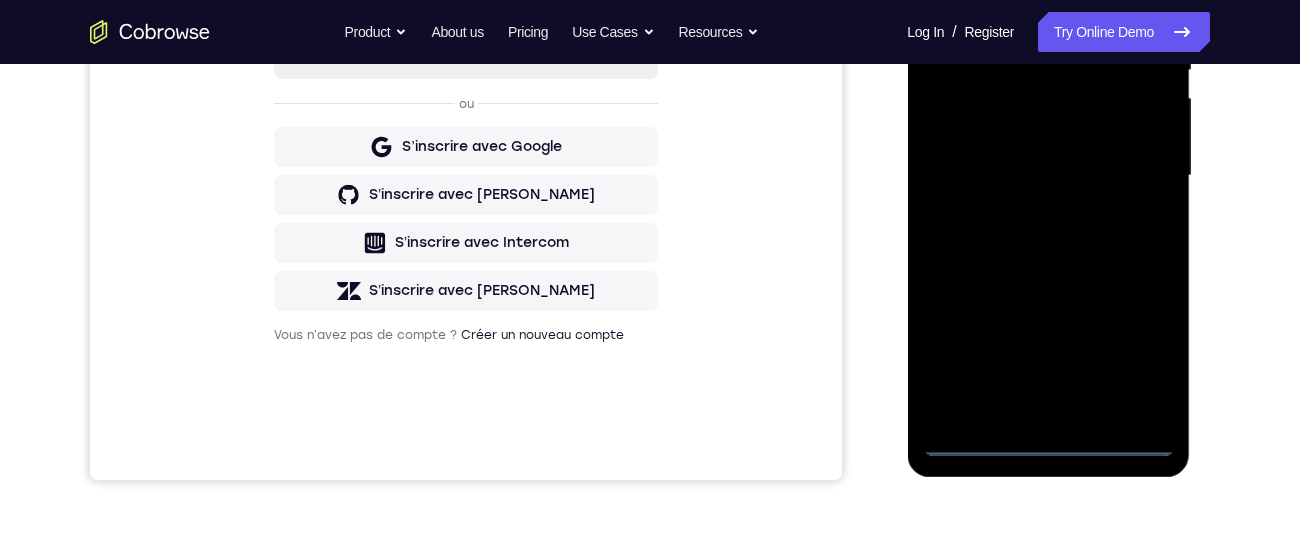 click at bounding box center (1048, 176) 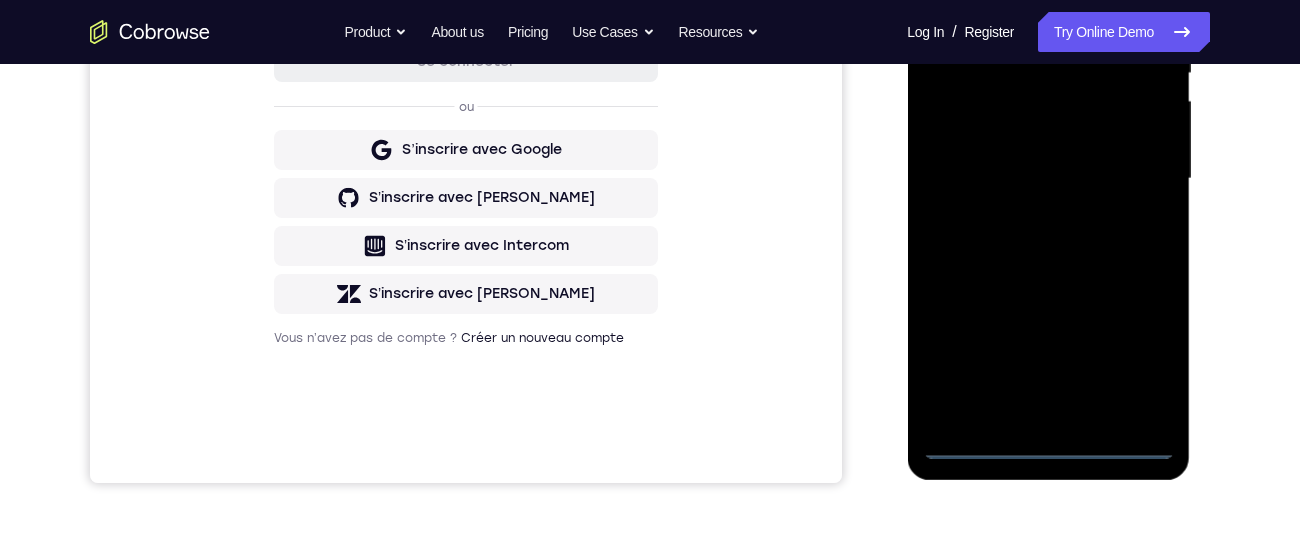 click at bounding box center (1048, 179) 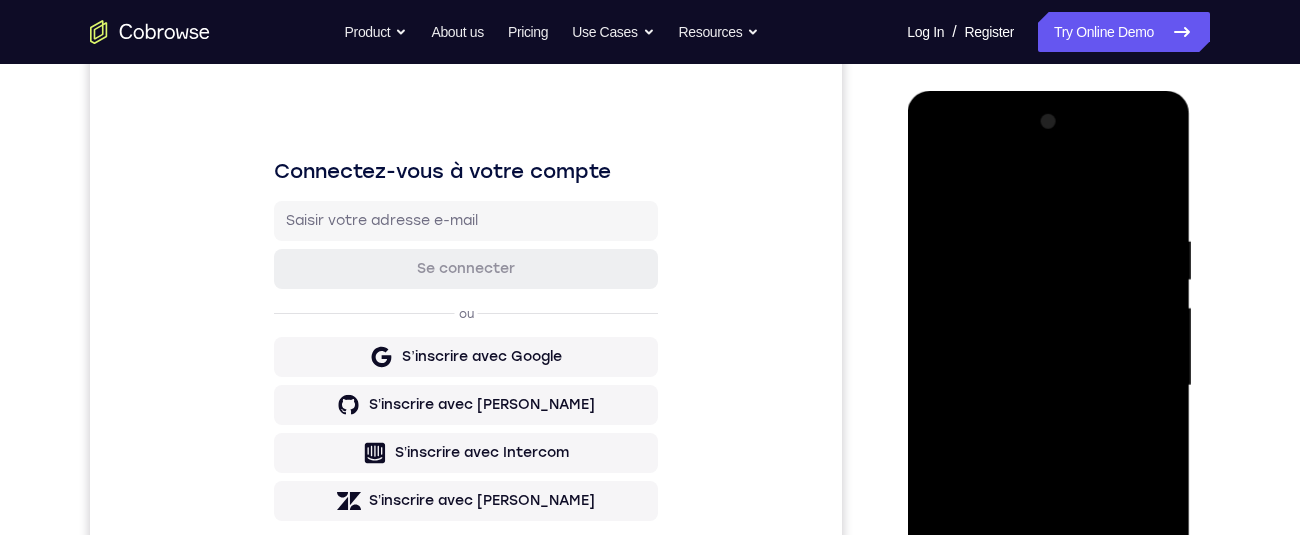 scroll, scrollTop: 220, scrollLeft: 0, axis: vertical 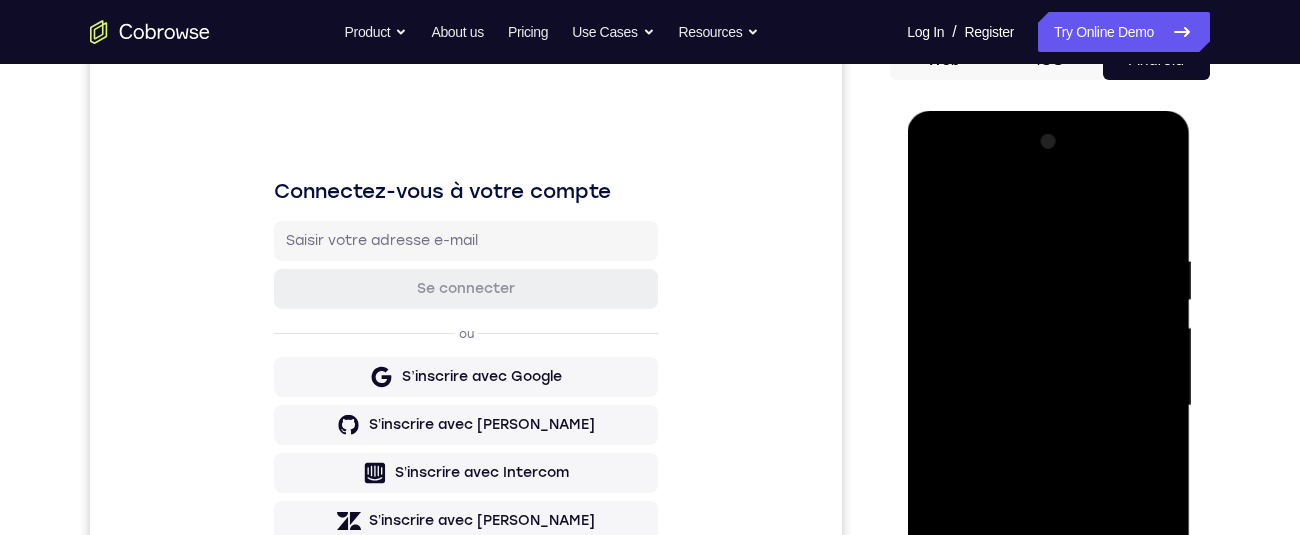 click at bounding box center (1048, 406) 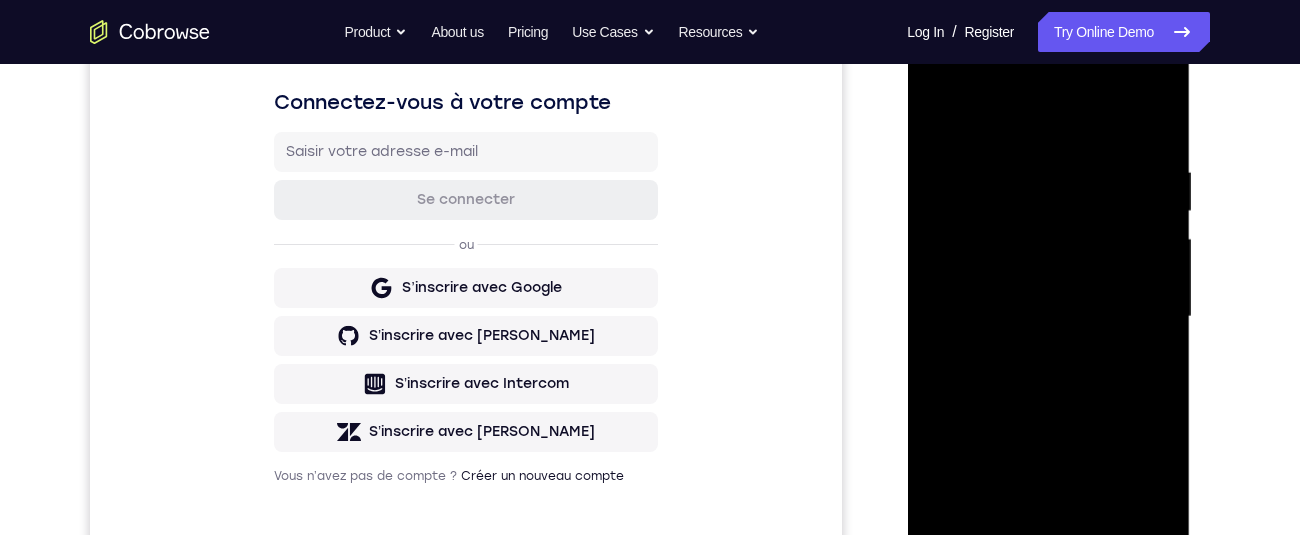 scroll, scrollTop: 346, scrollLeft: 0, axis: vertical 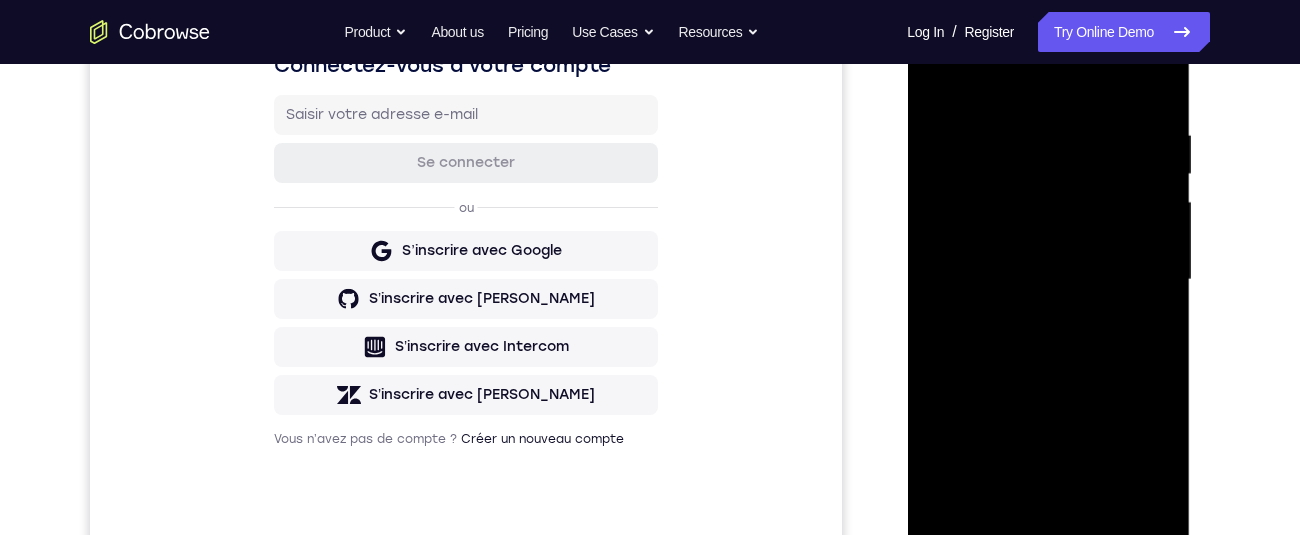 click at bounding box center [1048, 280] 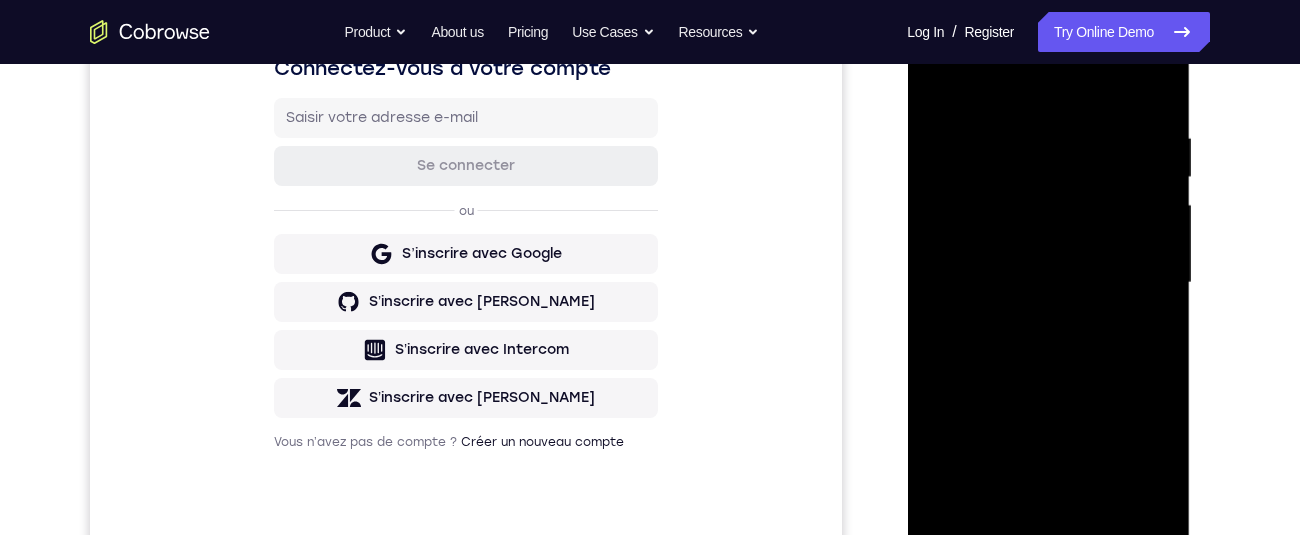 click at bounding box center (1048, 283) 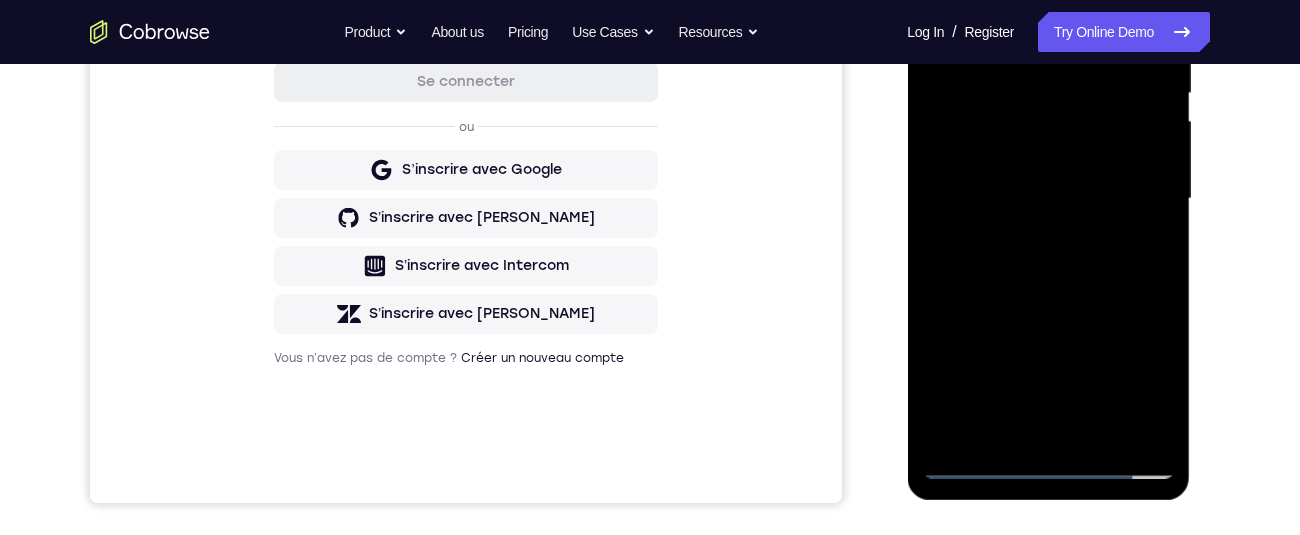 click at bounding box center (1048, 199) 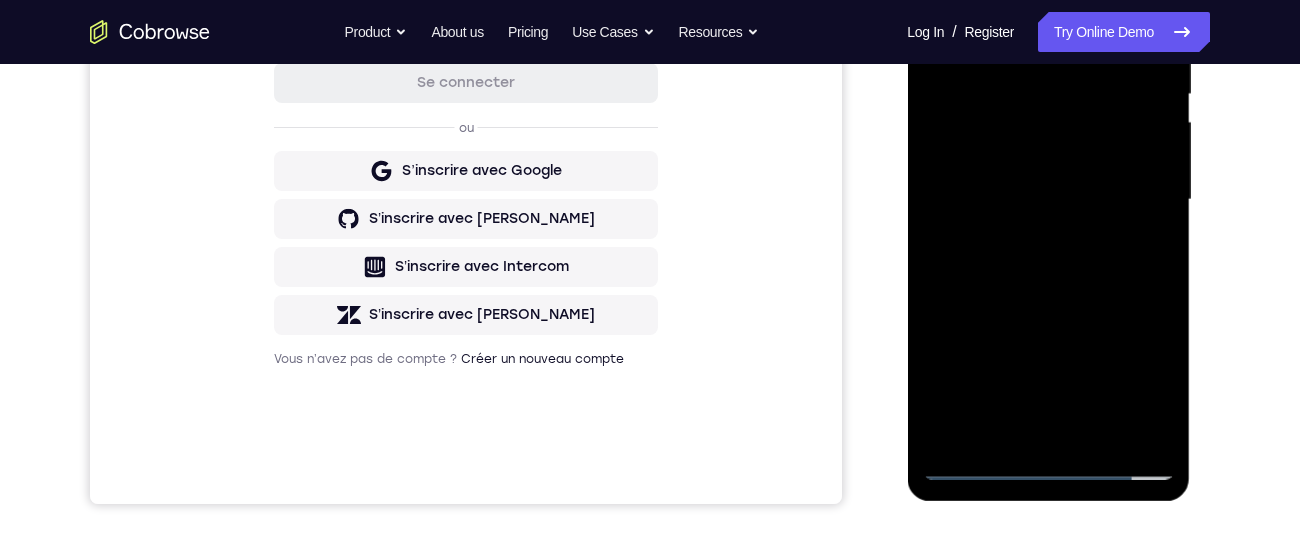 scroll, scrollTop: 342, scrollLeft: 0, axis: vertical 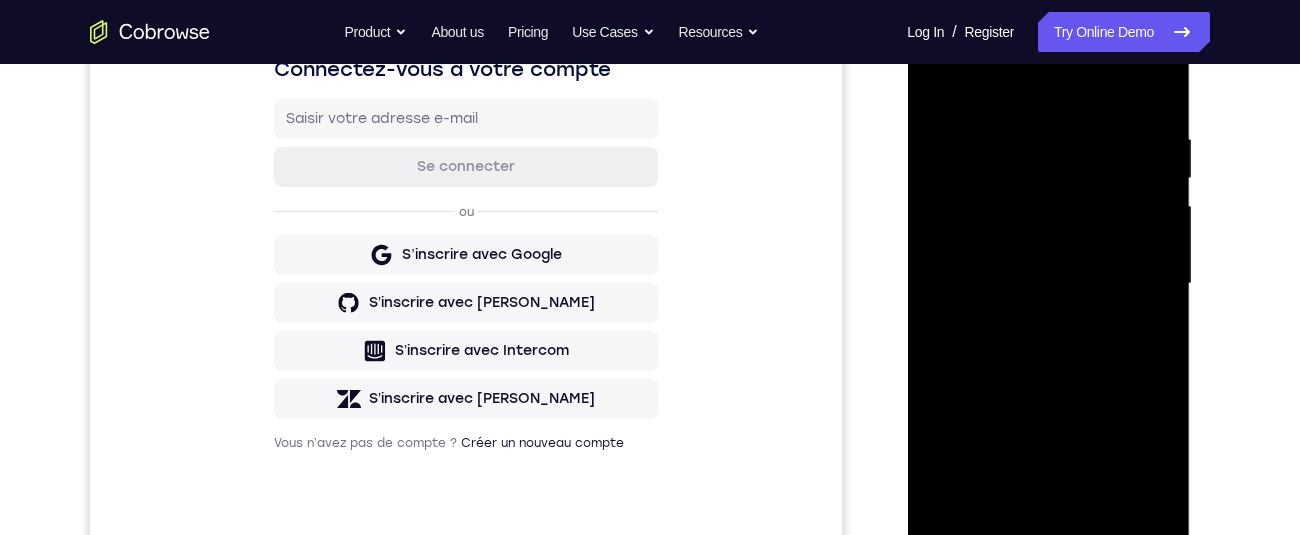 click at bounding box center (1048, 284) 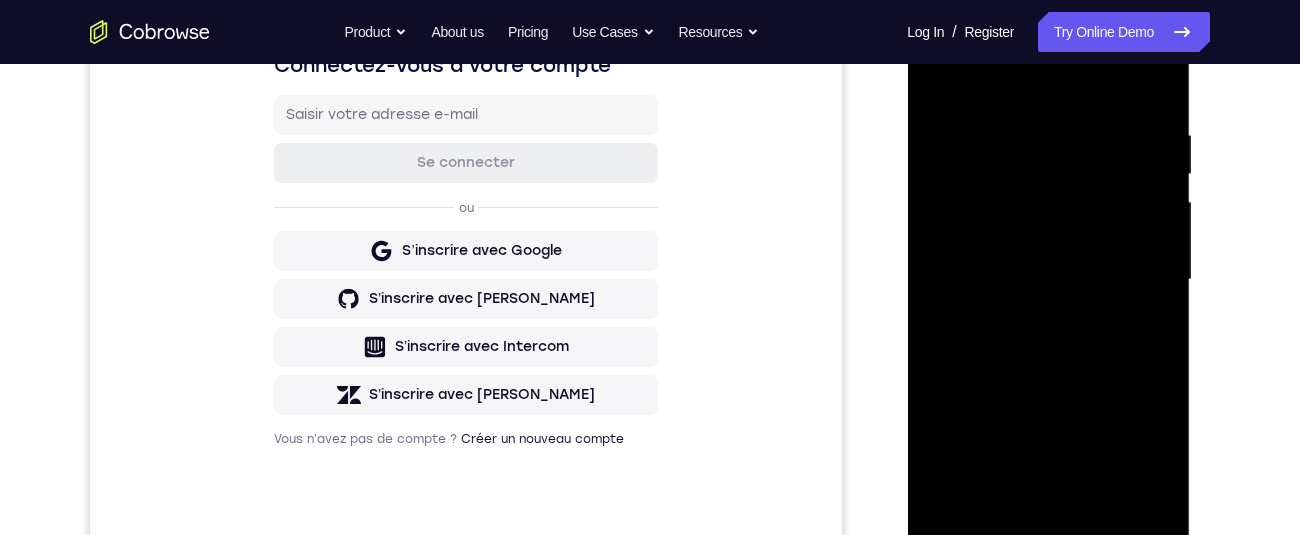 click at bounding box center (1048, 280) 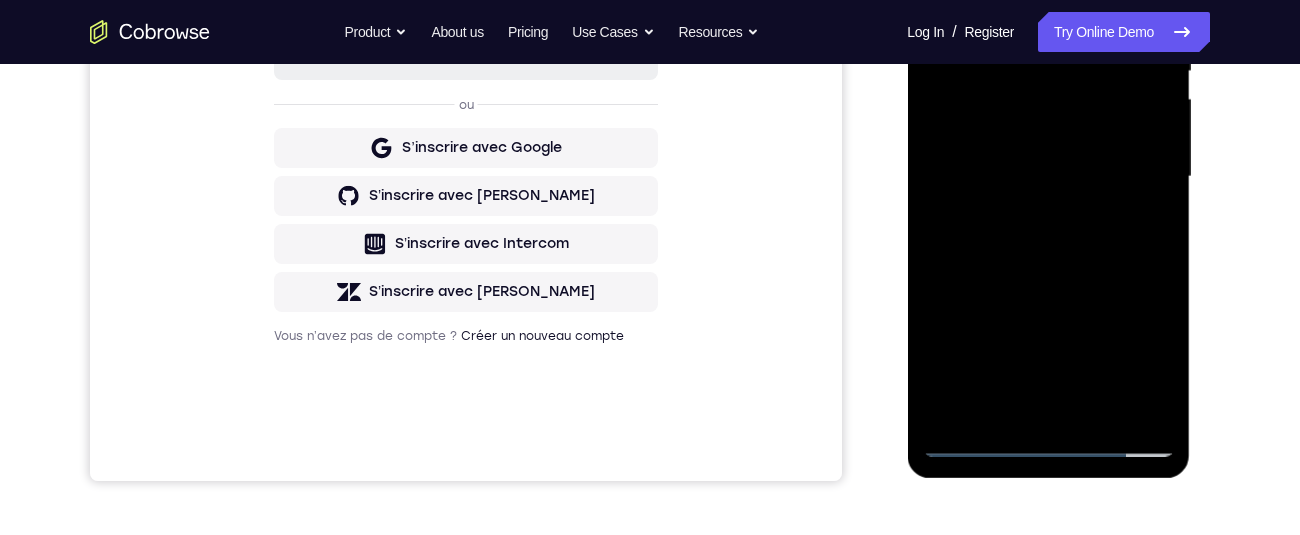 scroll, scrollTop: 448, scrollLeft: 0, axis: vertical 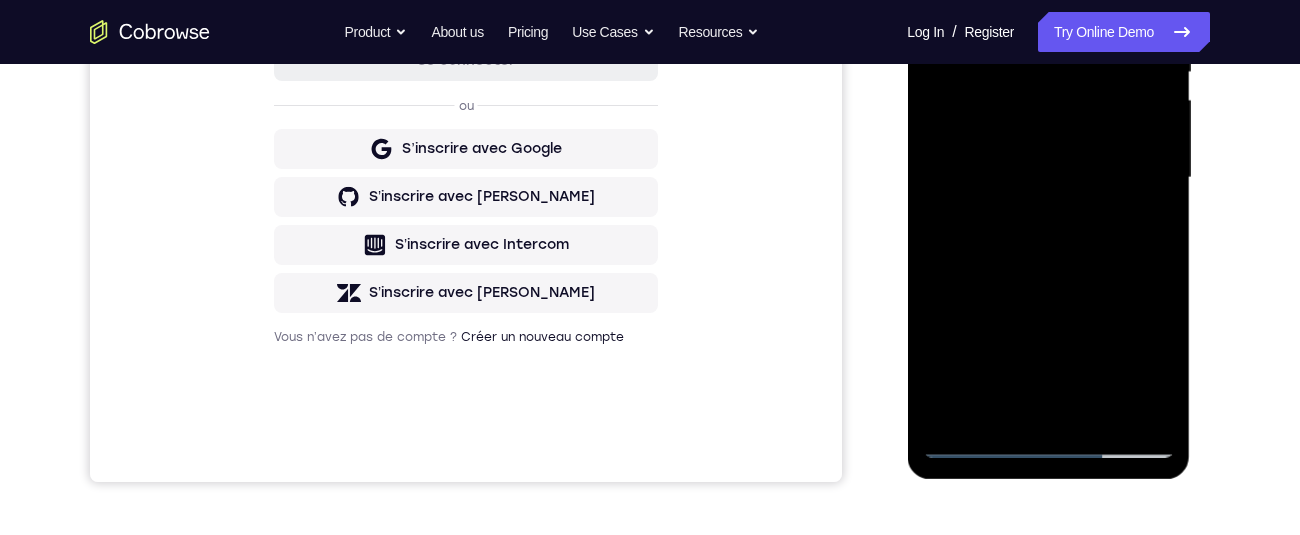 click at bounding box center [1048, 178] 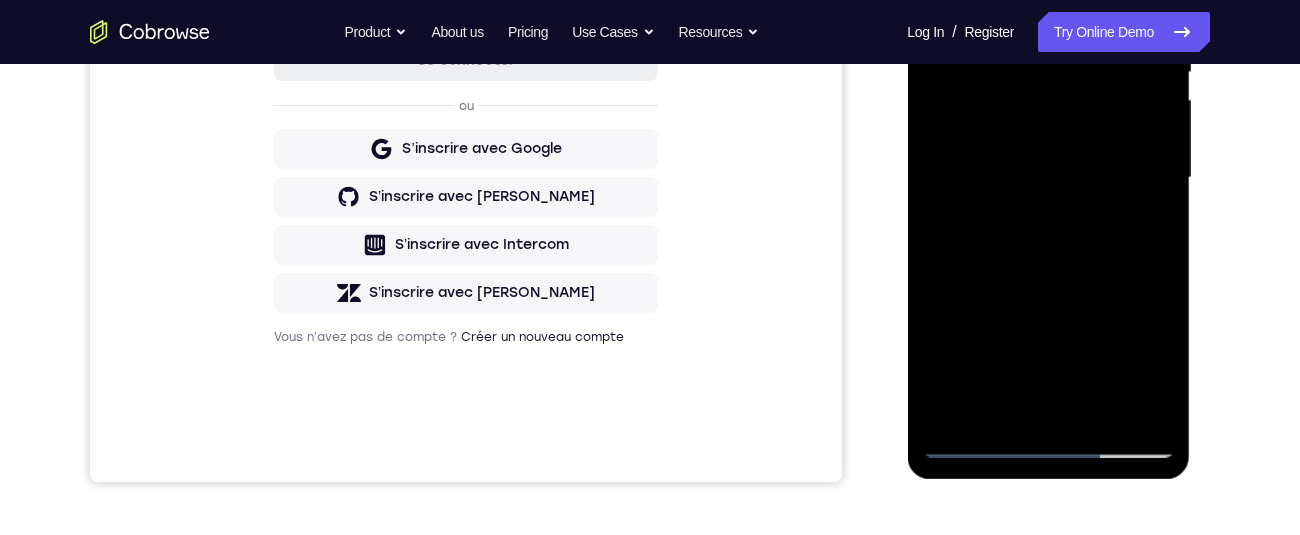 click at bounding box center (1048, 178) 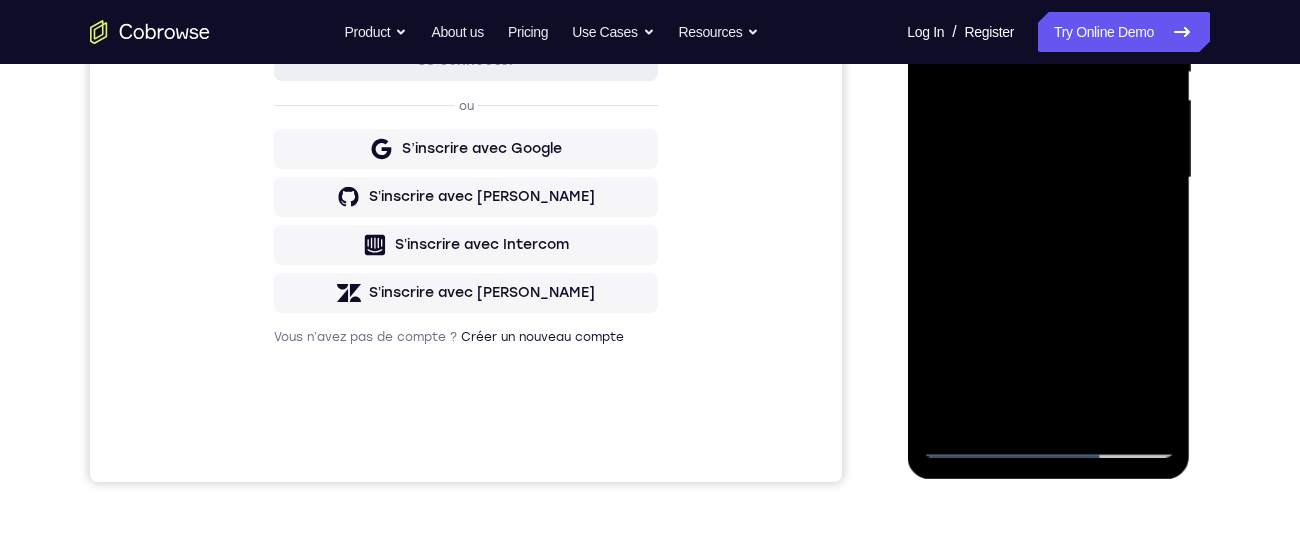 click at bounding box center (1048, 178) 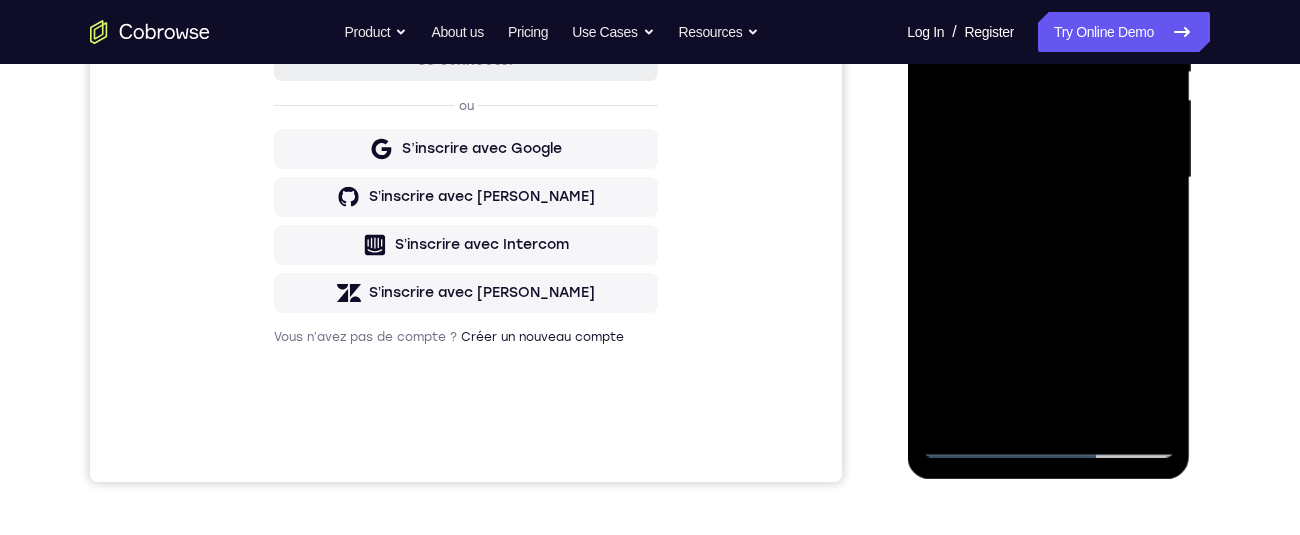 click at bounding box center (1048, 178) 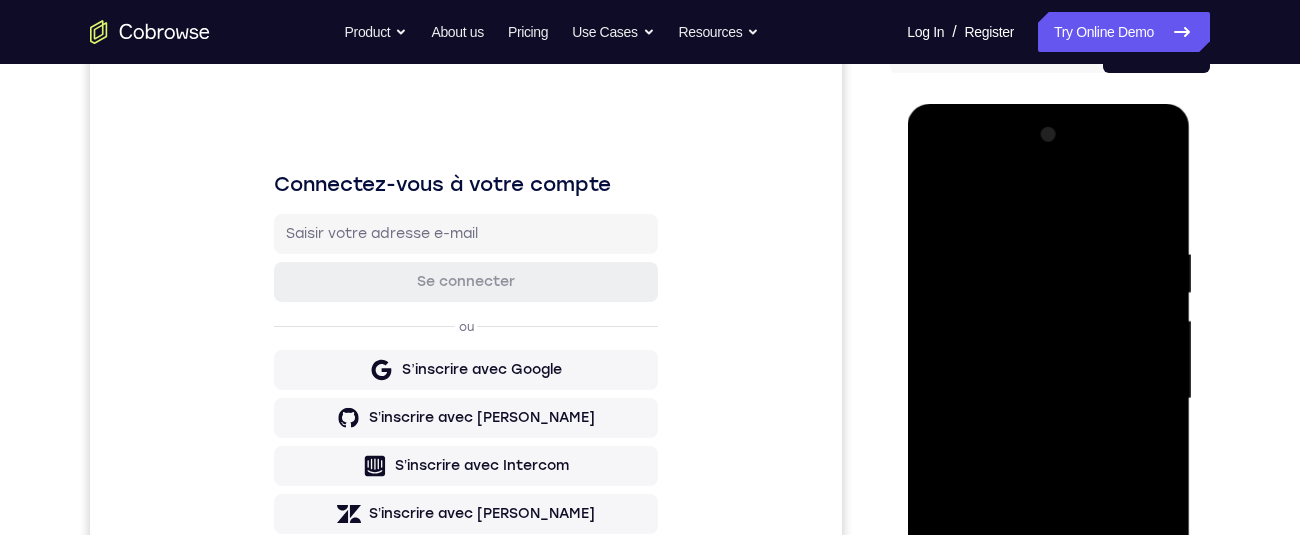 scroll, scrollTop: 216, scrollLeft: 0, axis: vertical 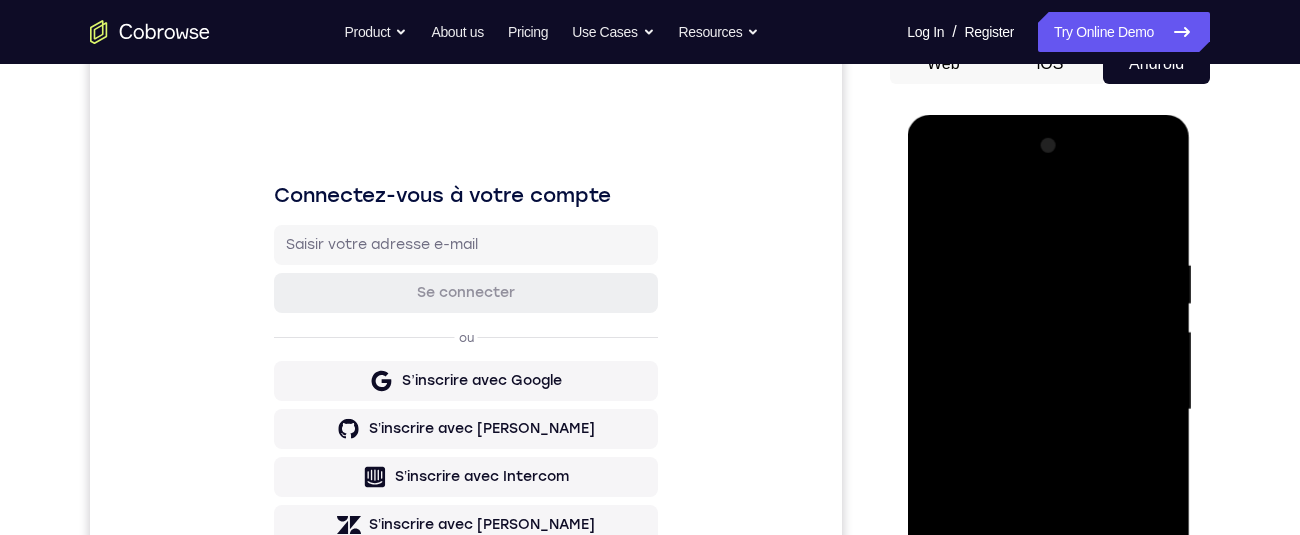 click at bounding box center (1048, 410) 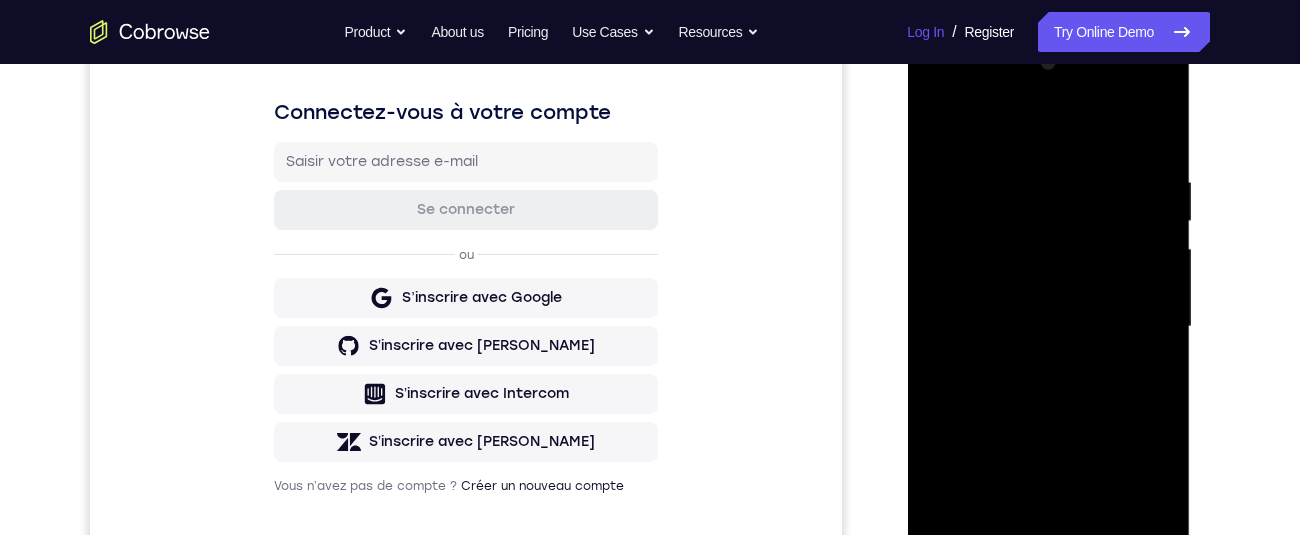click on "Log In" at bounding box center [925, 32] 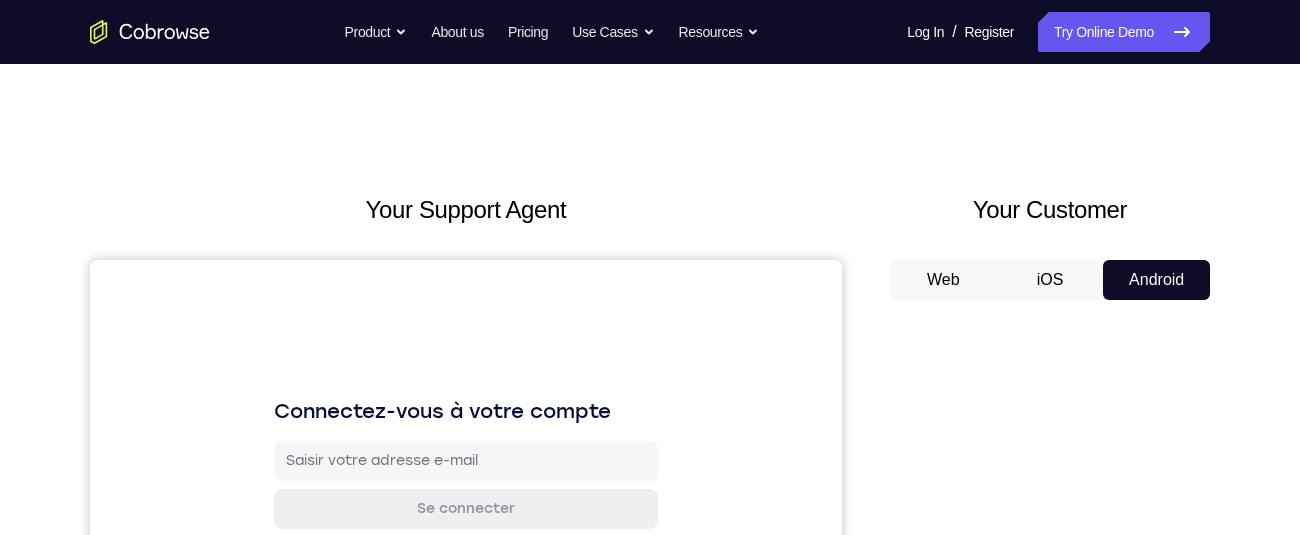 scroll, scrollTop: 0, scrollLeft: 0, axis: both 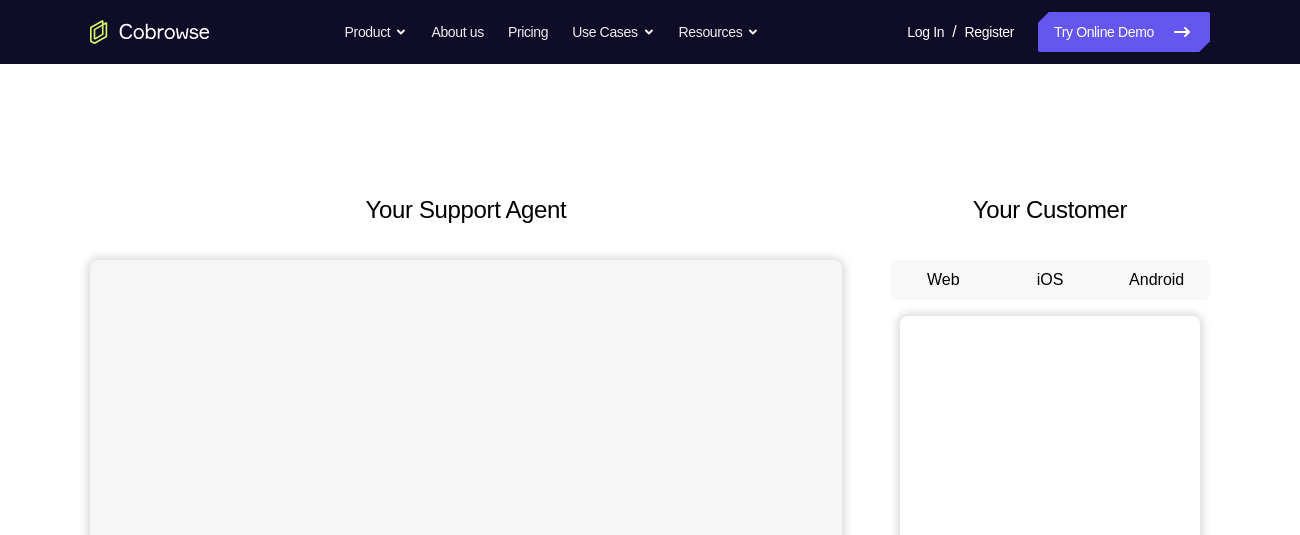 click on "Android" at bounding box center (1156, 280) 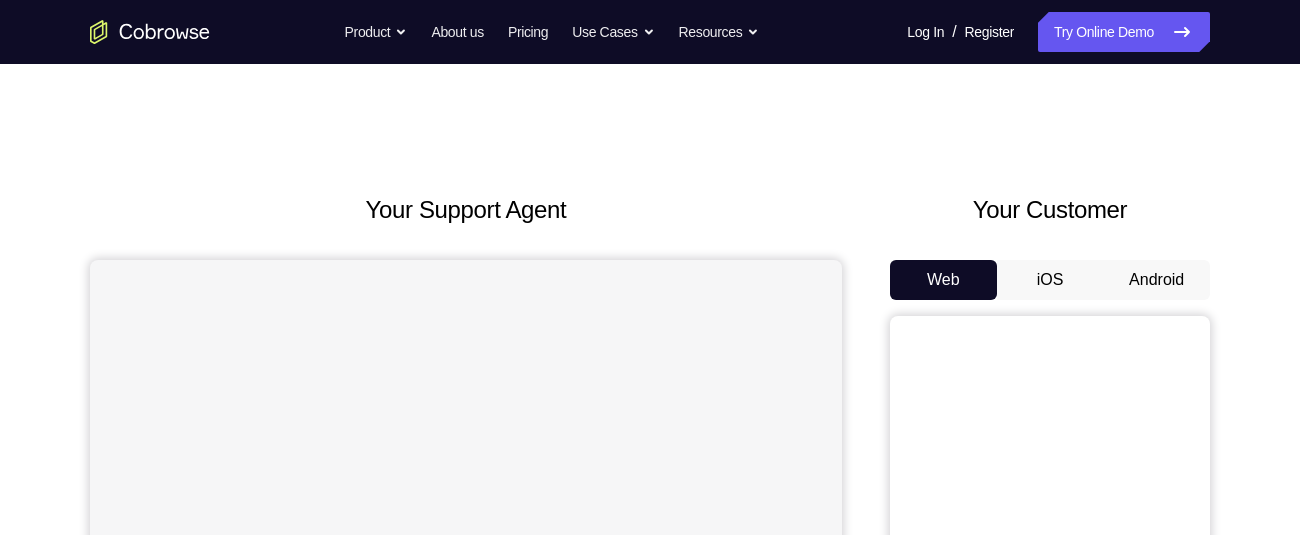 scroll, scrollTop: 19, scrollLeft: 0, axis: vertical 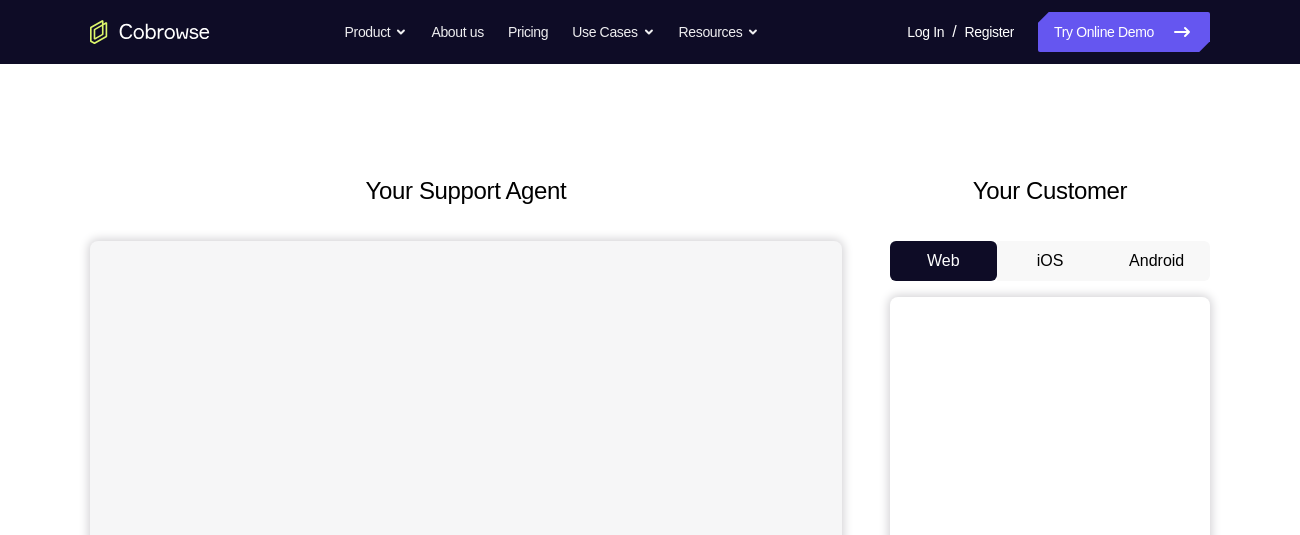 click on "Android" at bounding box center [1156, 261] 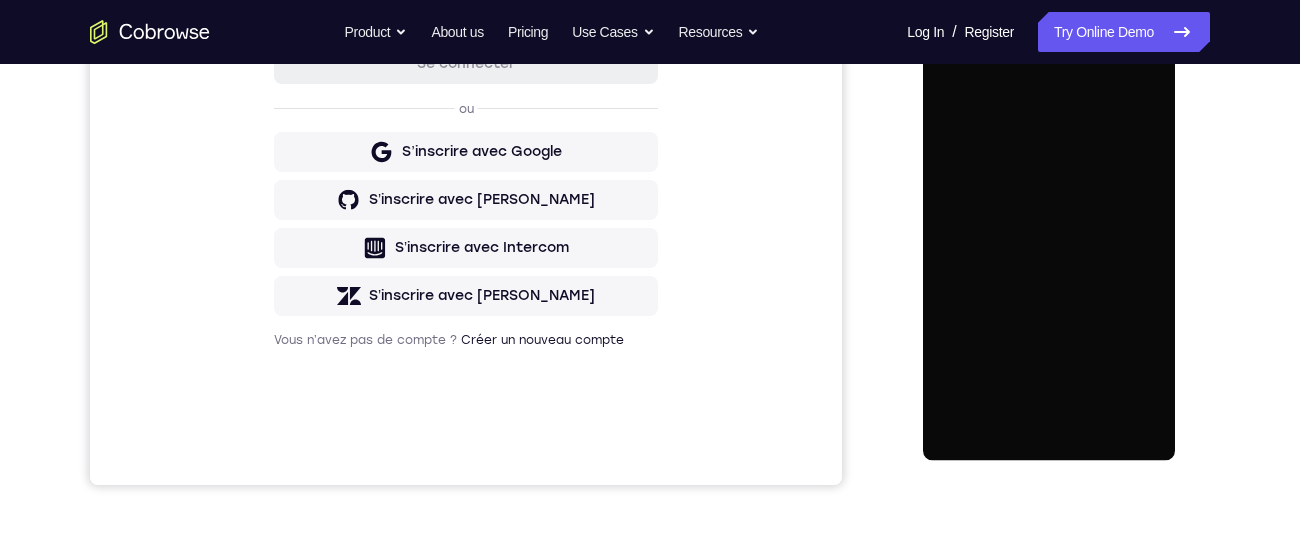 scroll, scrollTop: 0, scrollLeft: 0, axis: both 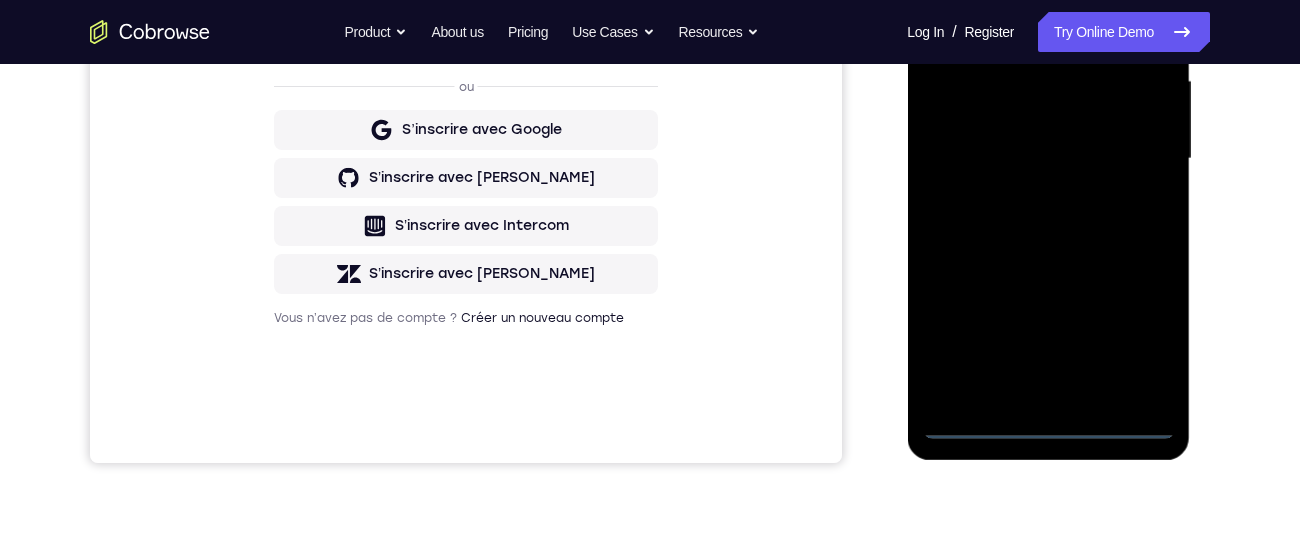 click at bounding box center [1048, 159] 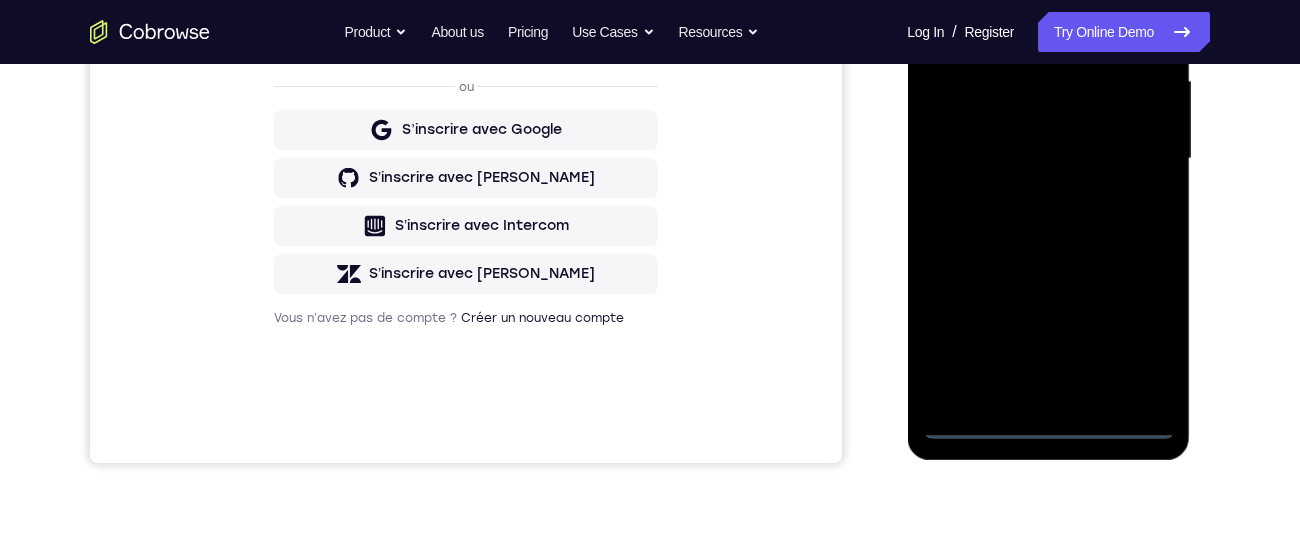 scroll, scrollTop: 344, scrollLeft: 0, axis: vertical 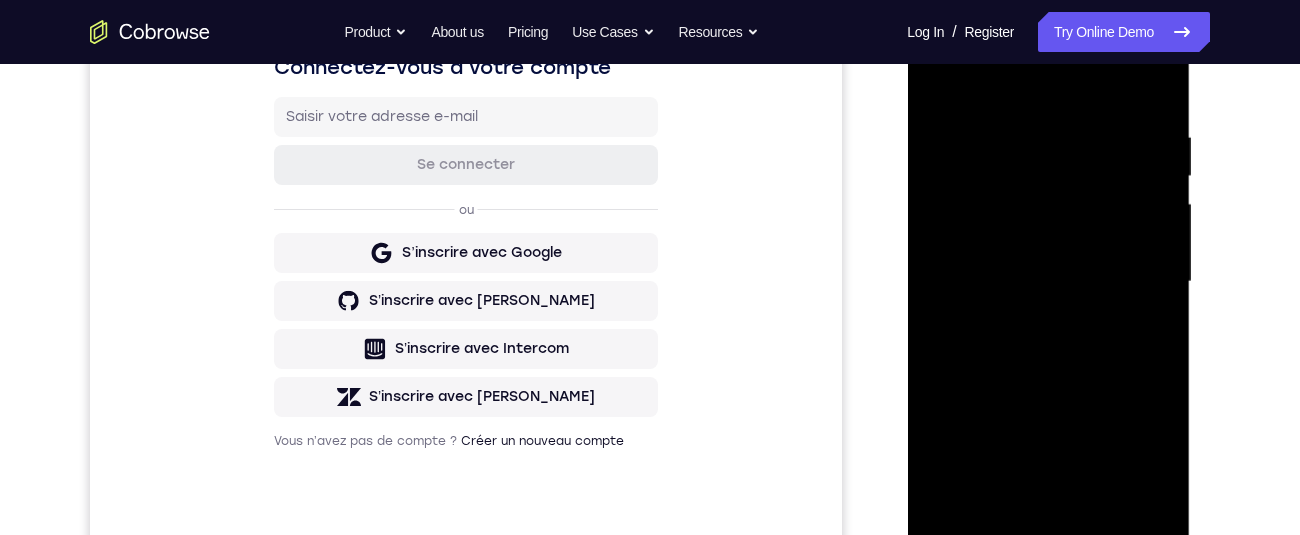 click at bounding box center (1048, 282) 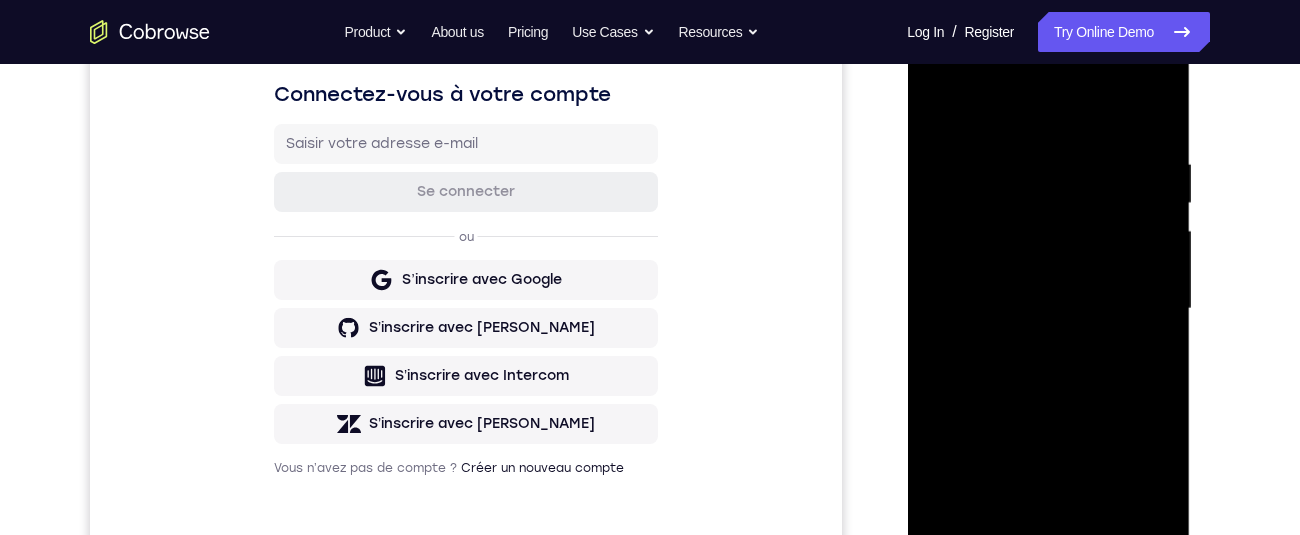 drag, startPoint x: 1144, startPoint y: 301, endPoint x: 2102, endPoint y: 328, distance: 958.38043 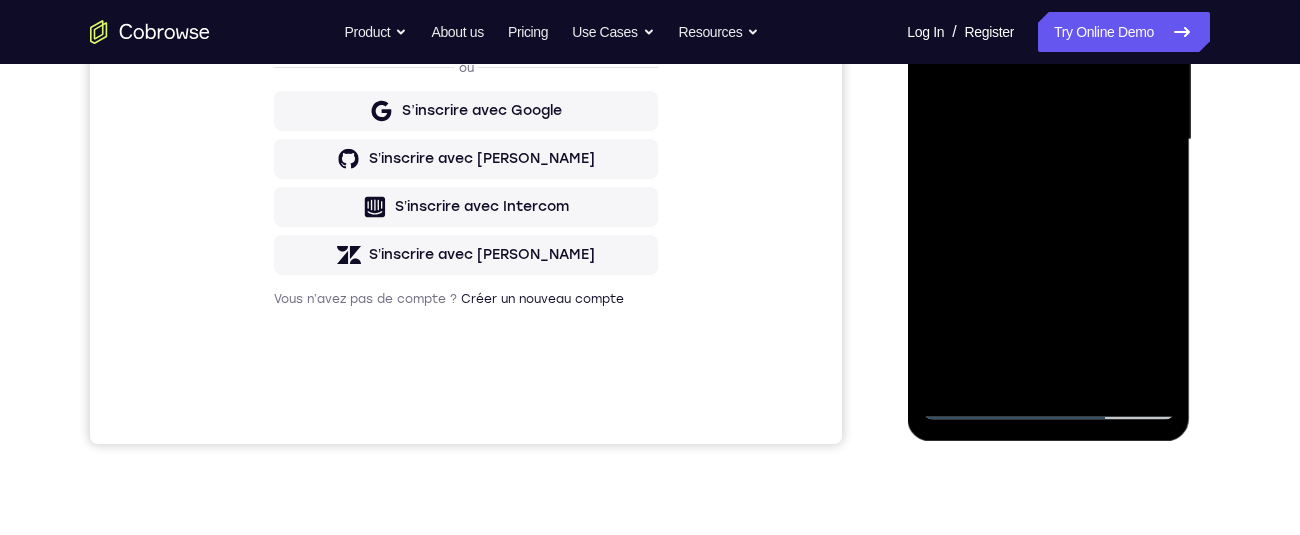 click at bounding box center [1048, 140] 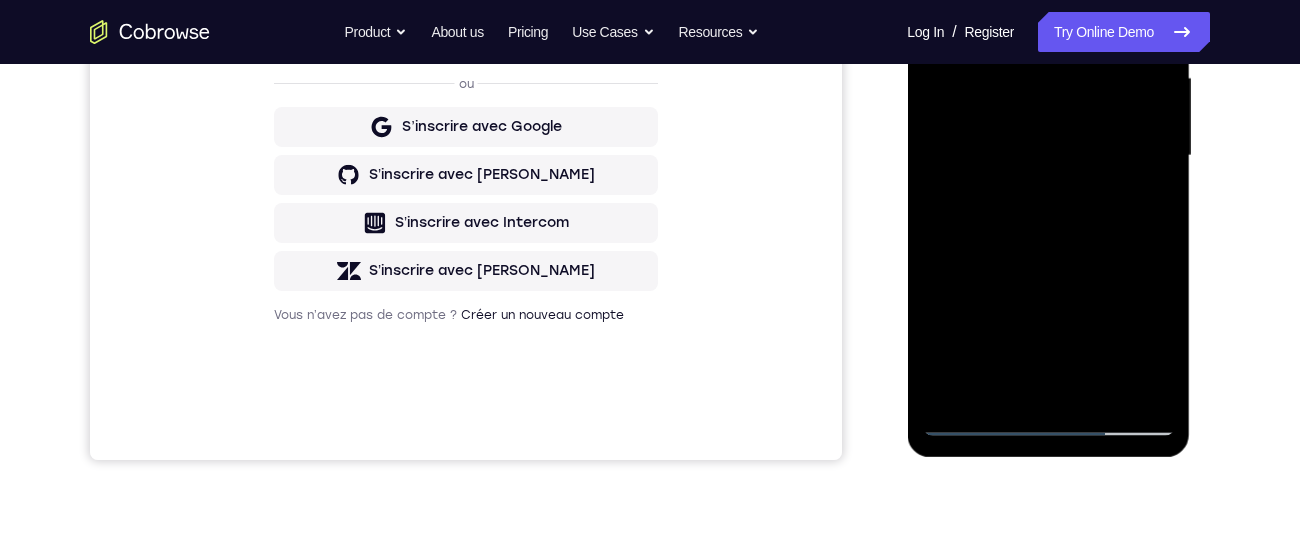 scroll, scrollTop: 407, scrollLeft: 0, axis: vertical 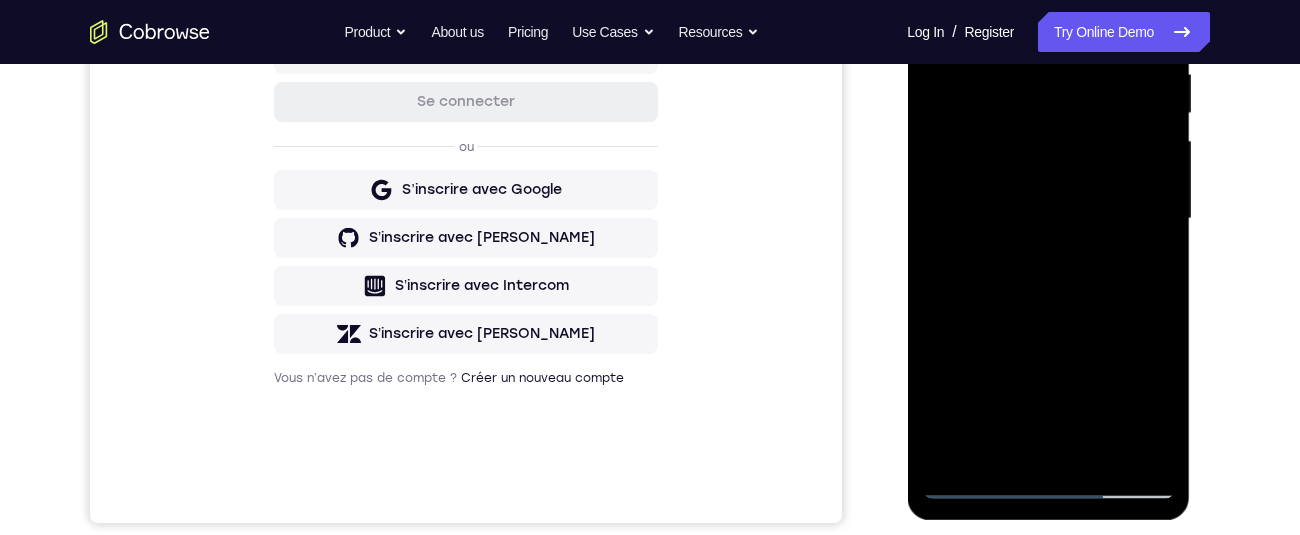 click at bounding box center (1048, 219) 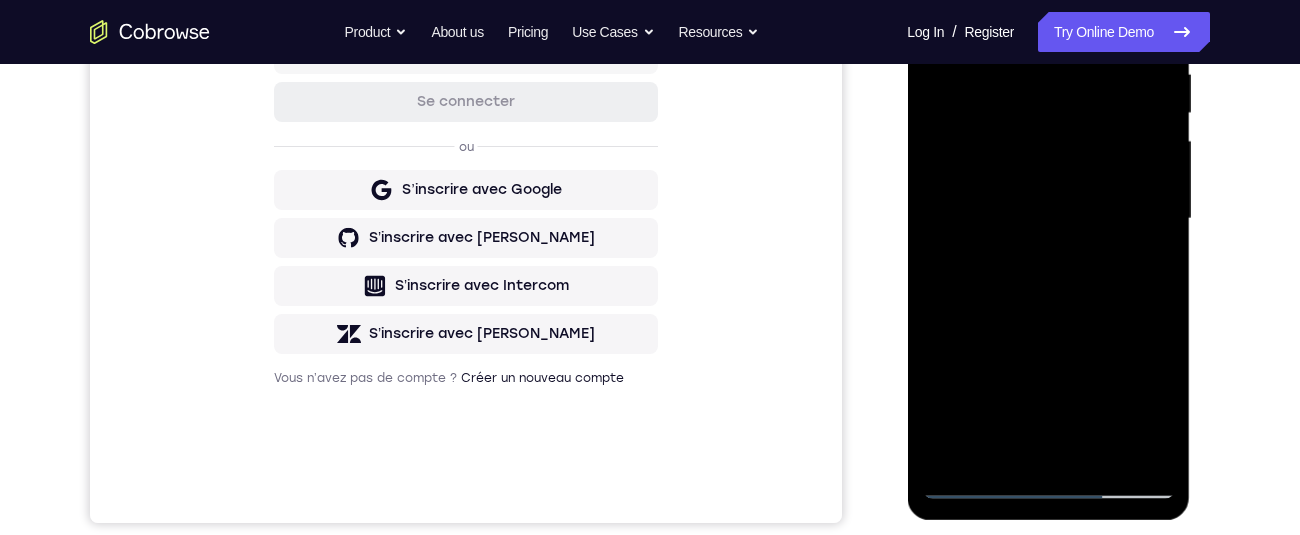 click at bounding box center (1048, 219) 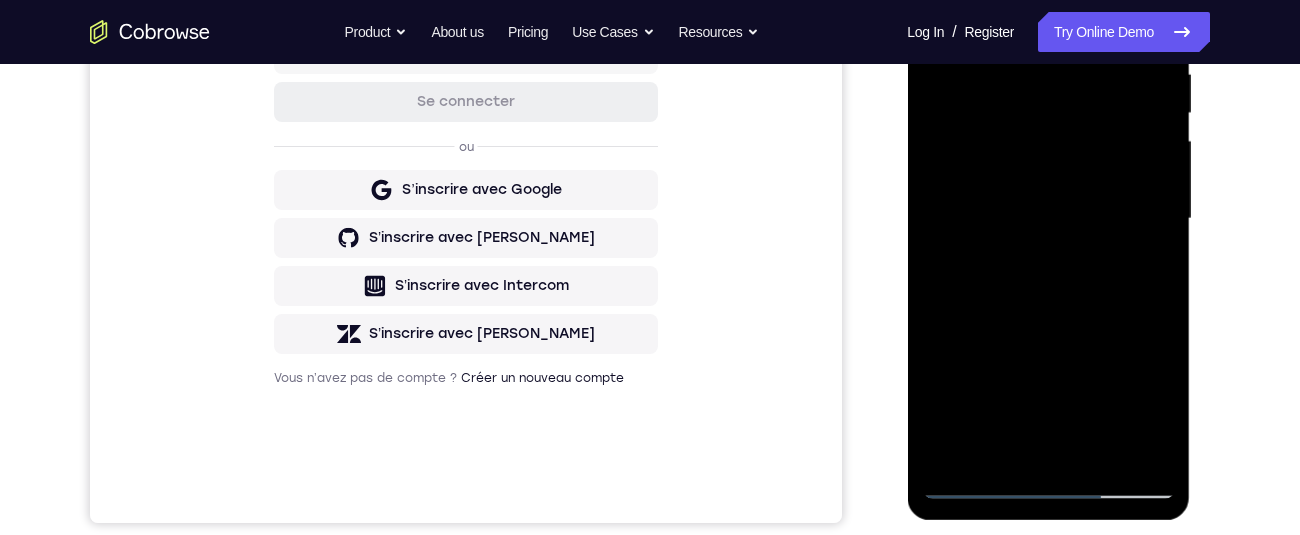 scroll, scrollTop: 336, scrollLeft: 0, axis: vertical 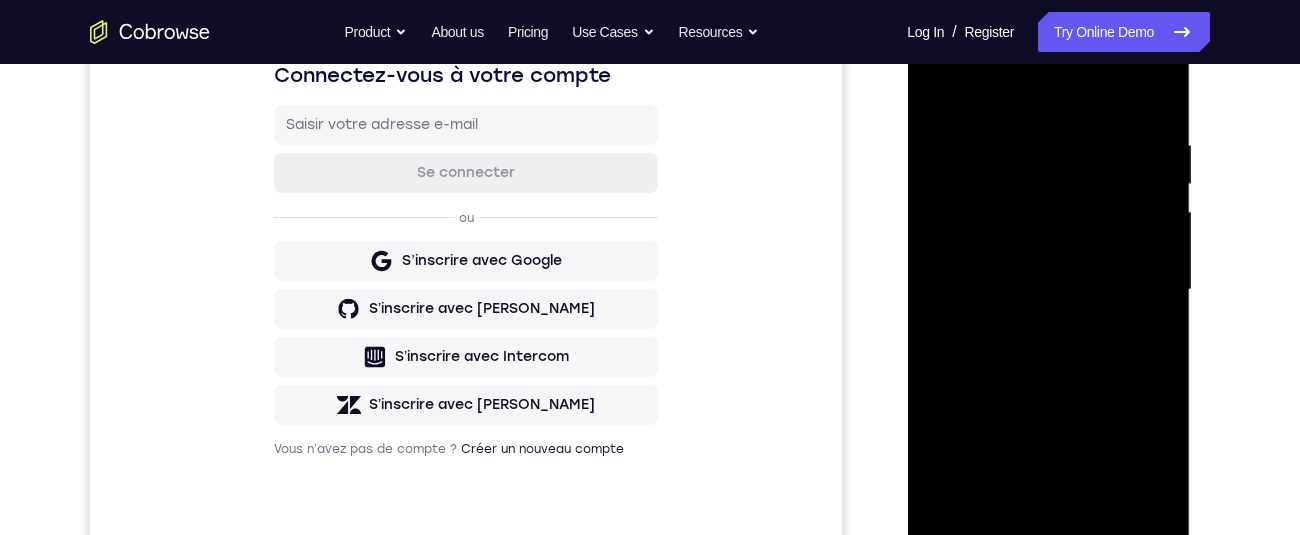 click at bounding box center (1048, 290) 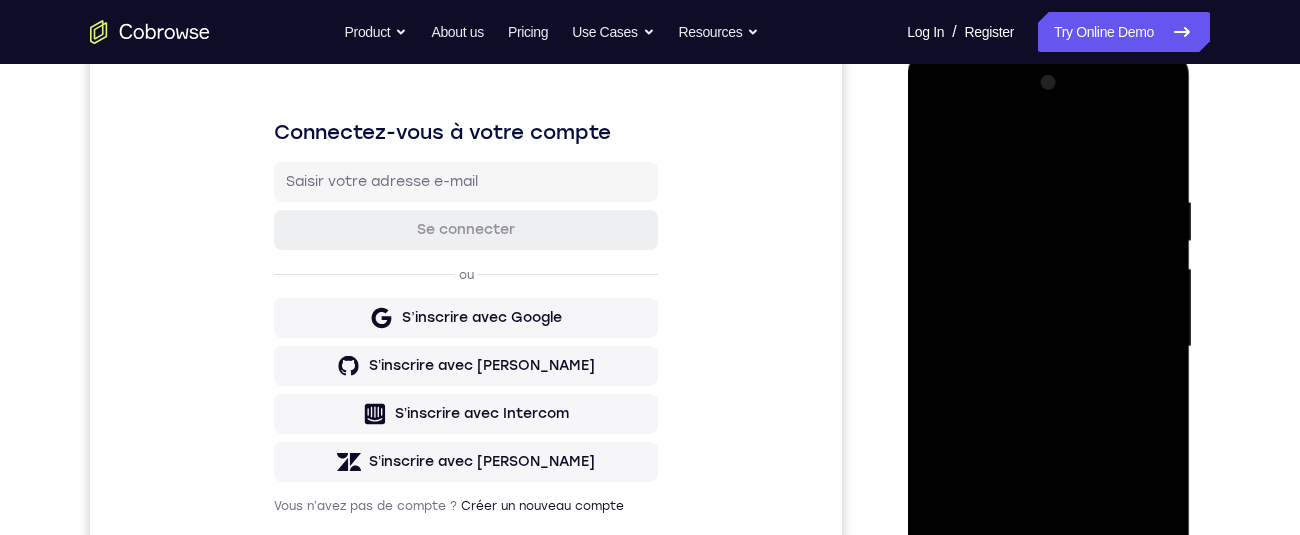 click at bounding box center (1048, 347) 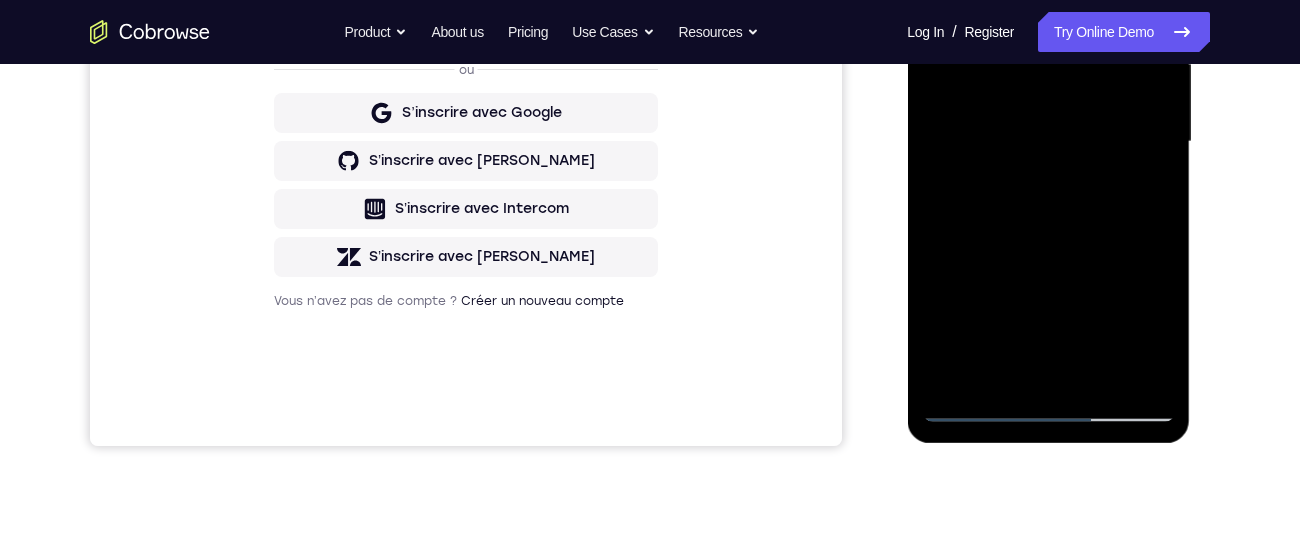 scroll, scrollTop: 352, scrollLeft: 0, axis: vertical 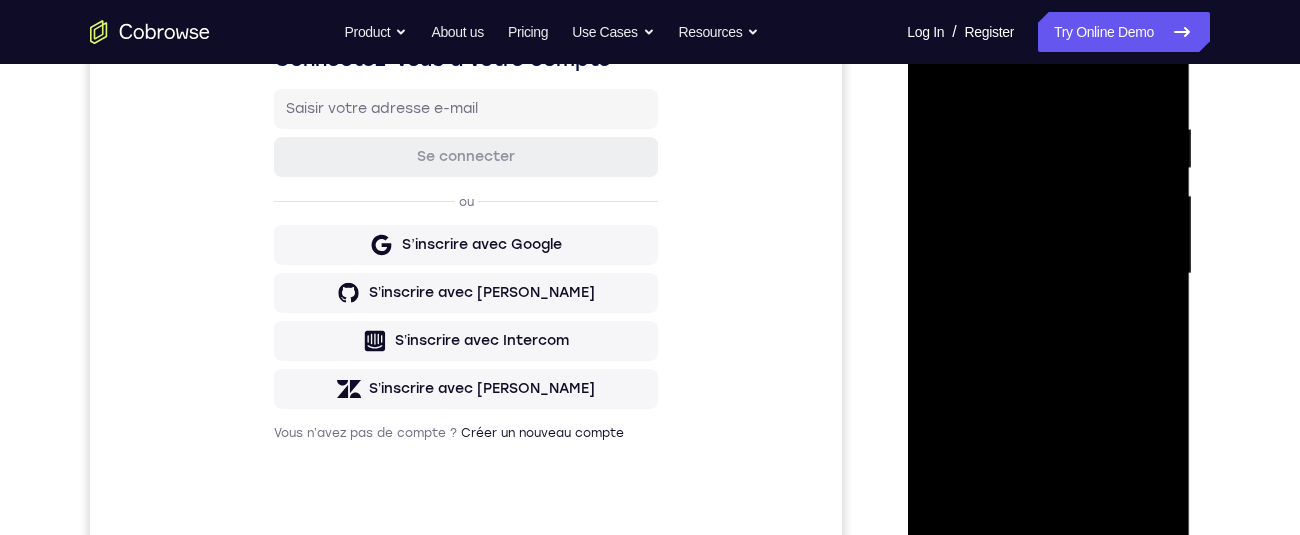 click at bounding box center (1048, 274) 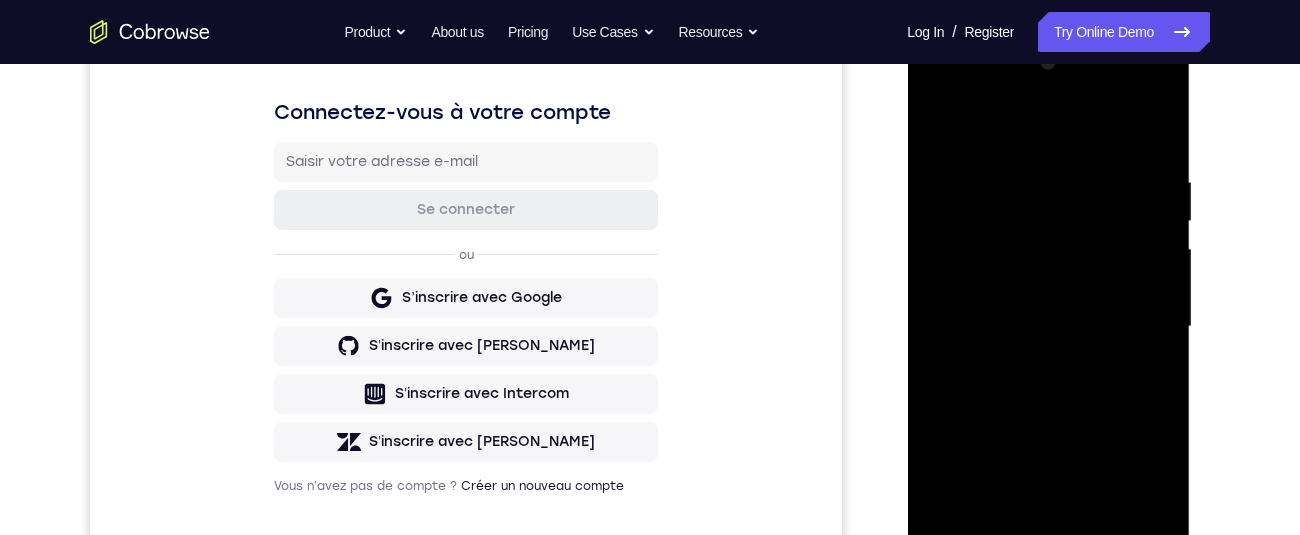 scroll, scrollTop: 286, scrollLeft: 0, axis: vertical 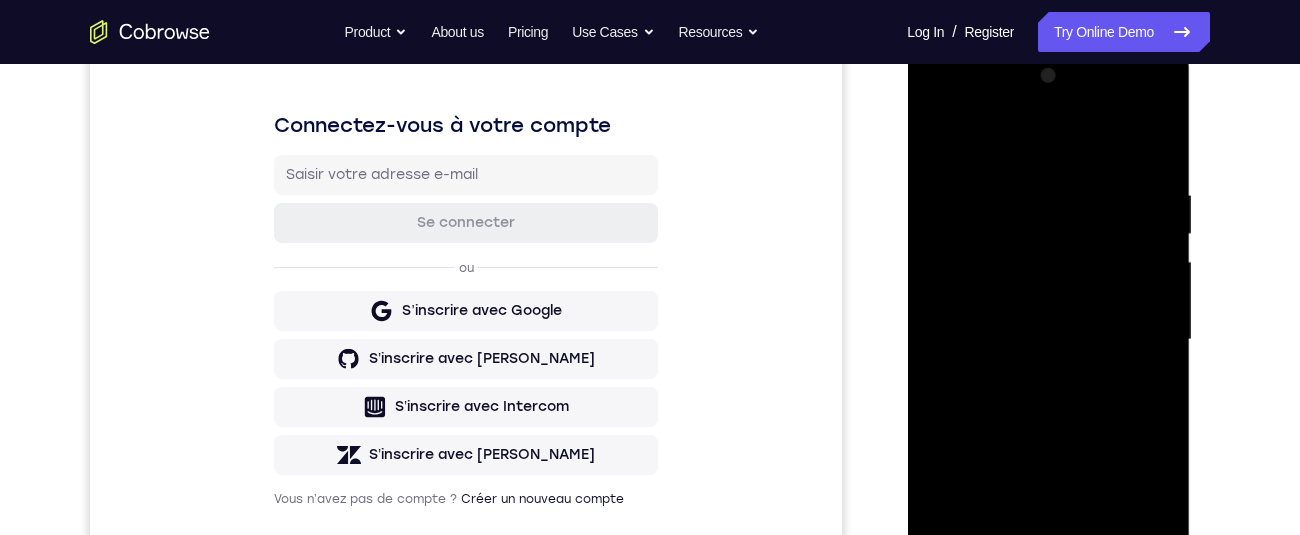 click at bounding box center [1048, 340] 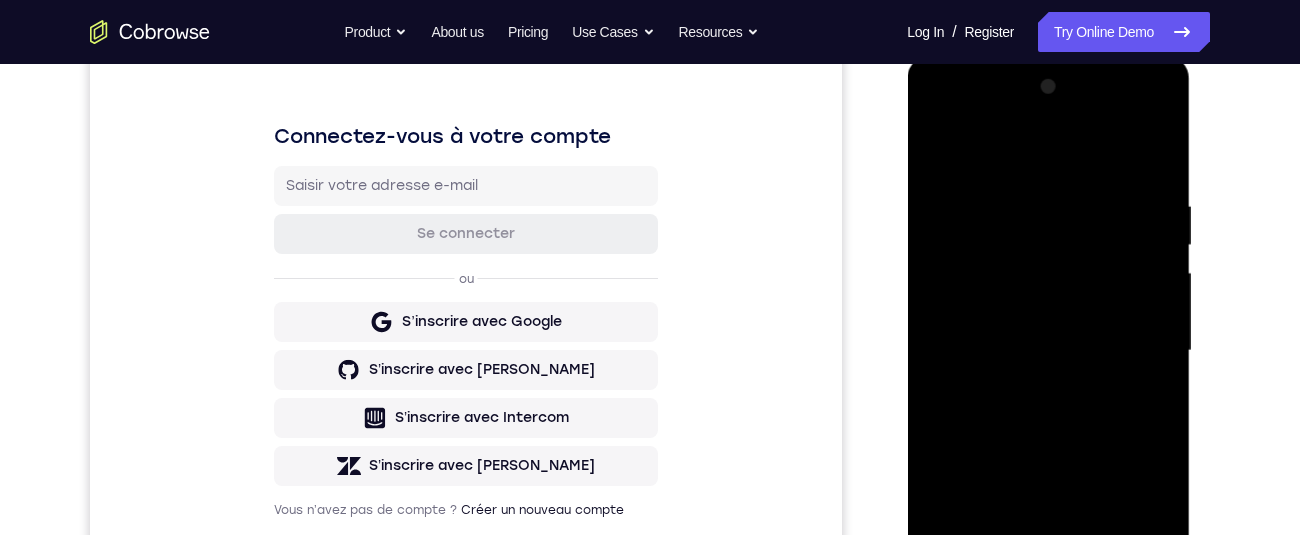 click at bounding box center [1048, 351] 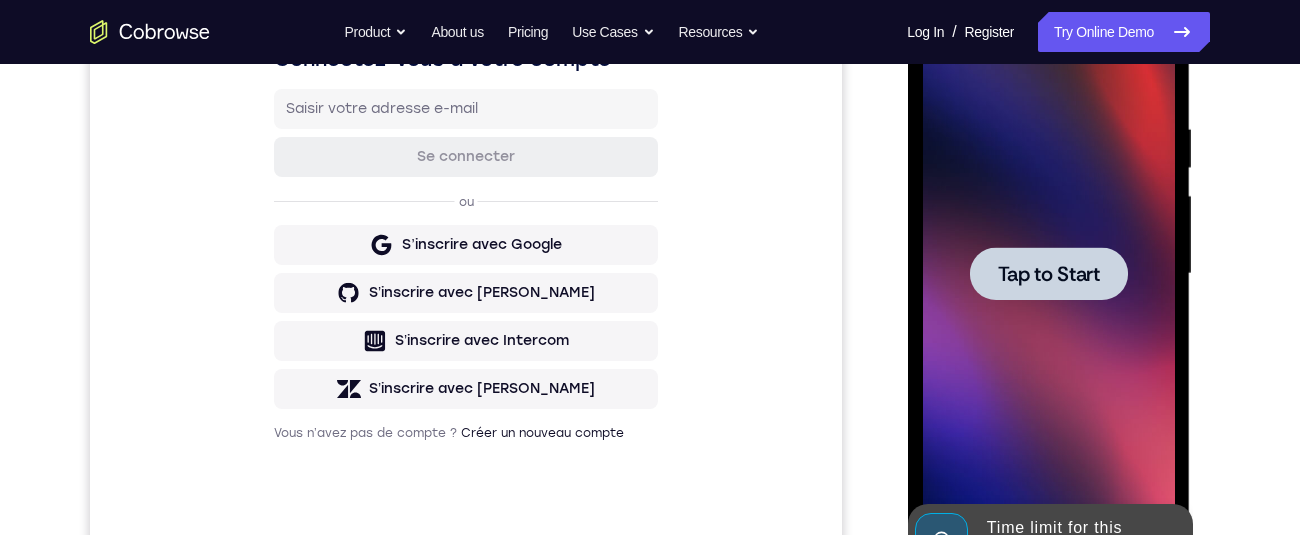 scroll, scrollTop: 248, scrollLeft: 0, axis: vertical 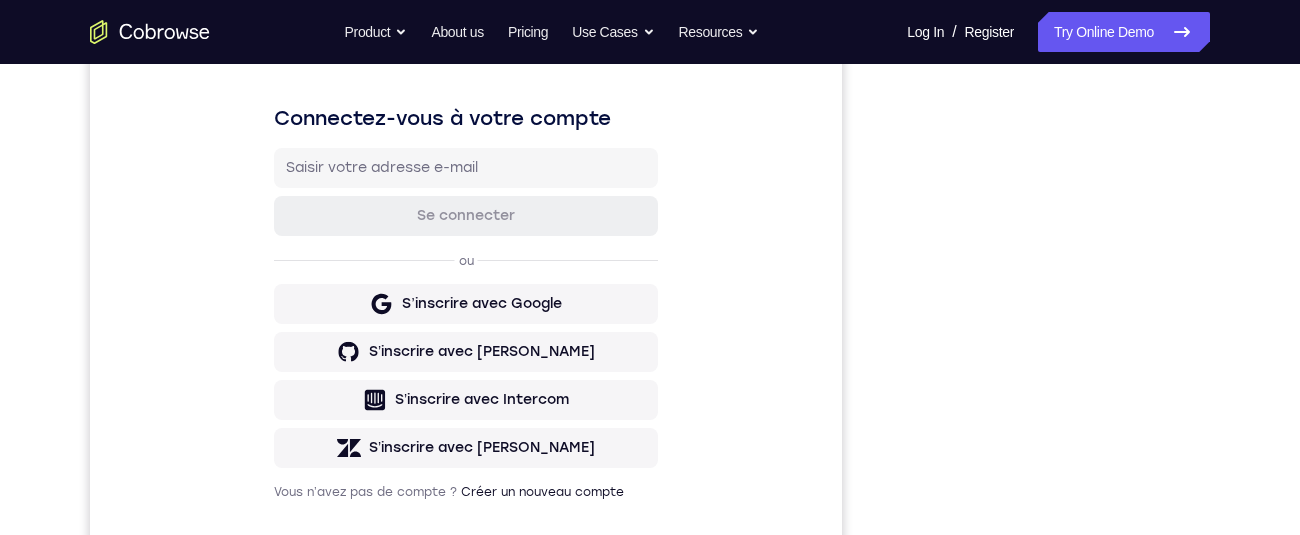 click on "Your Support Agent             Your Customer       Web   iOS   Android                         Next Steps   We’d be happy to give a product demo, answer any technical questions, or share best practices.          Create An Account             Contact Sales" at bounding box center [650, 430] 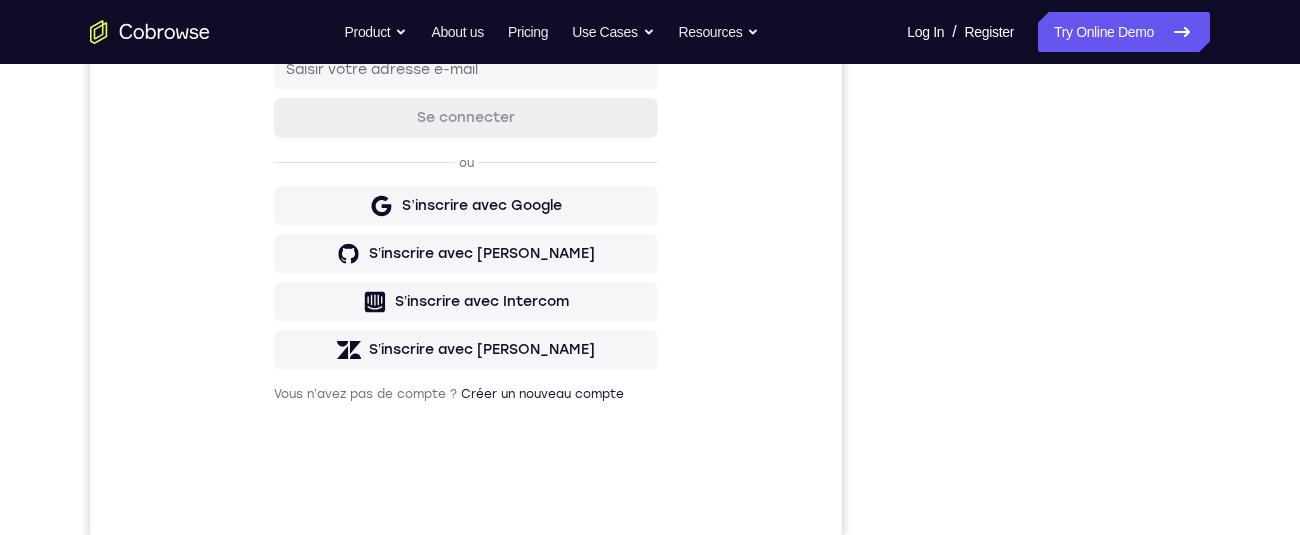 scroll, scrollTop: 247, scrollLeft: 0, axis: vertical 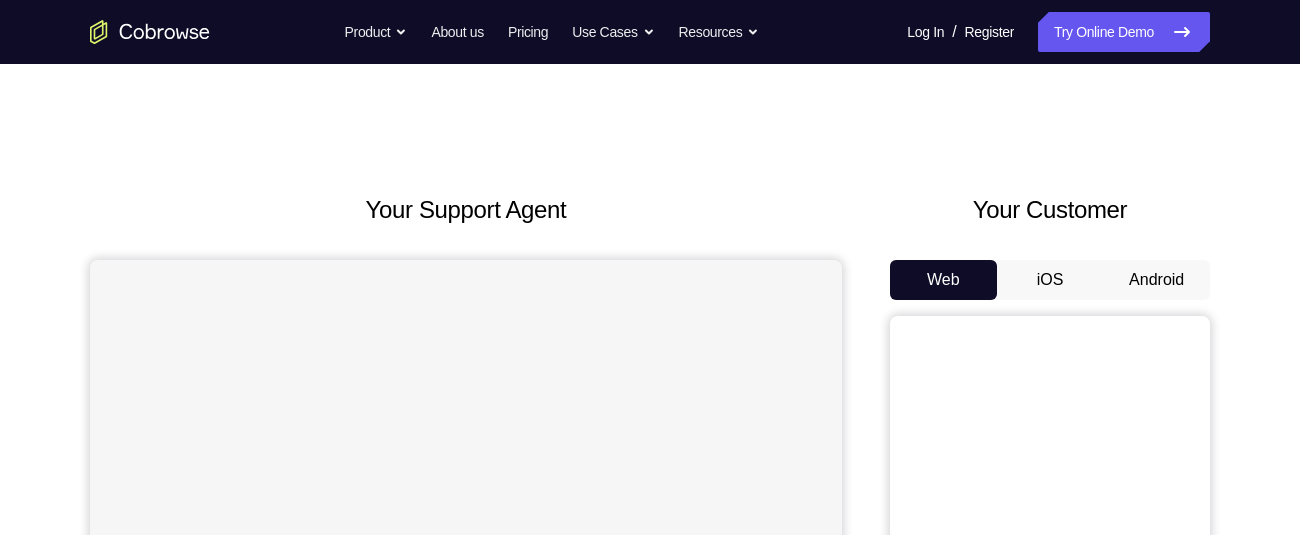 type 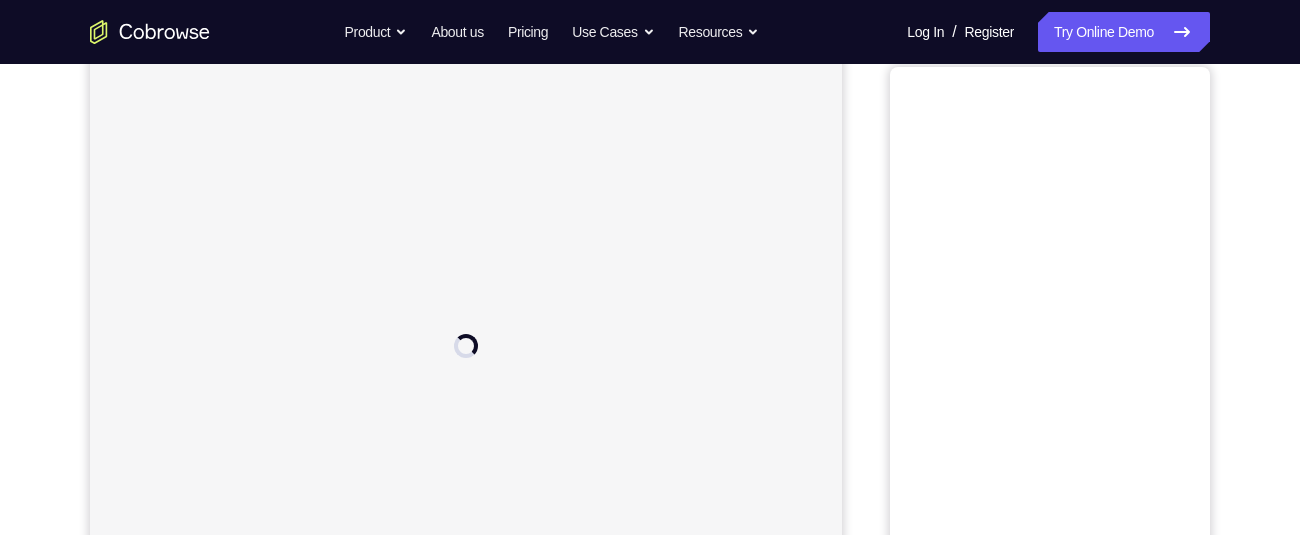 scroll, scrollTop: 0, scrollLeft: 0, axis: both 